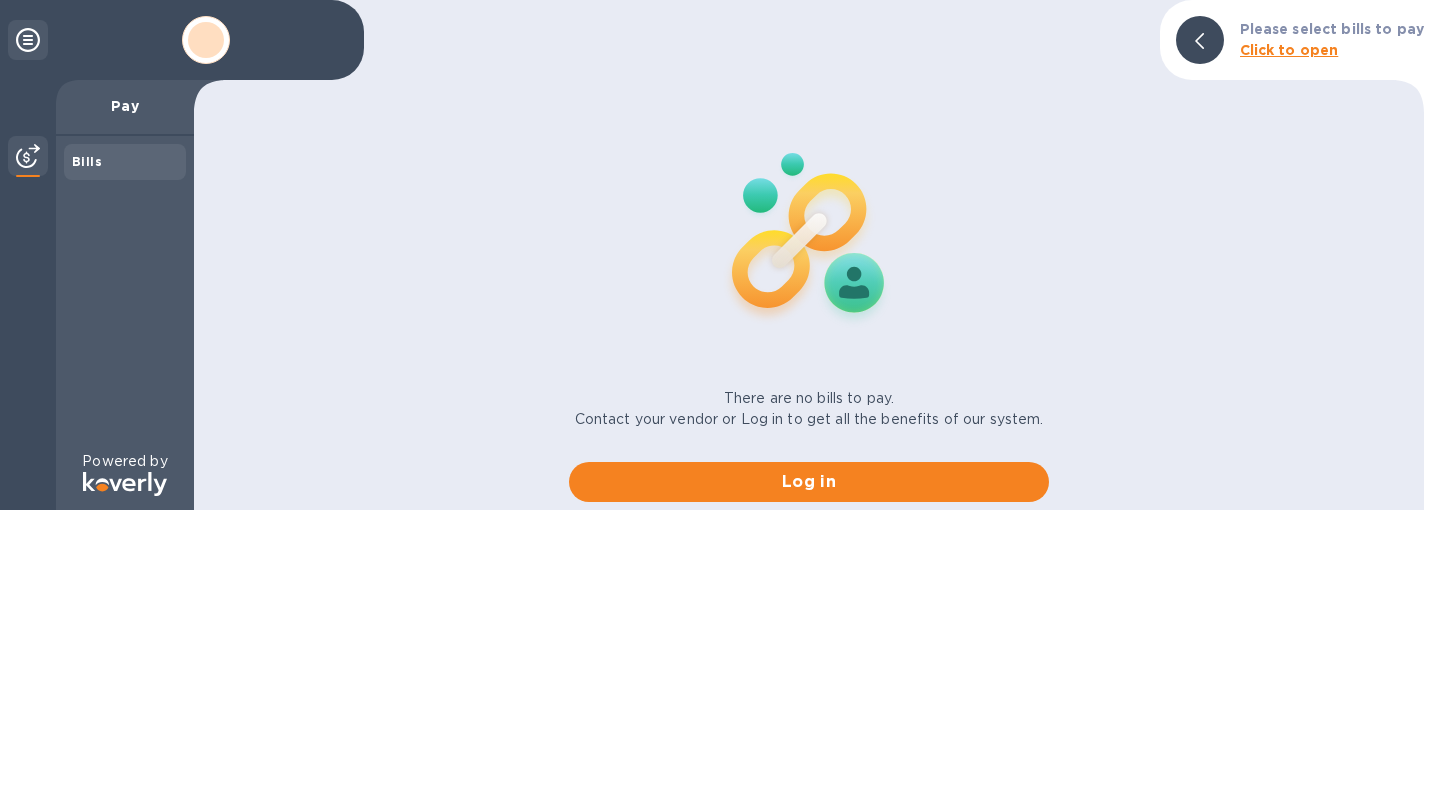 scroll, scrollTop: 0, scrollLeft: 0, axis: both 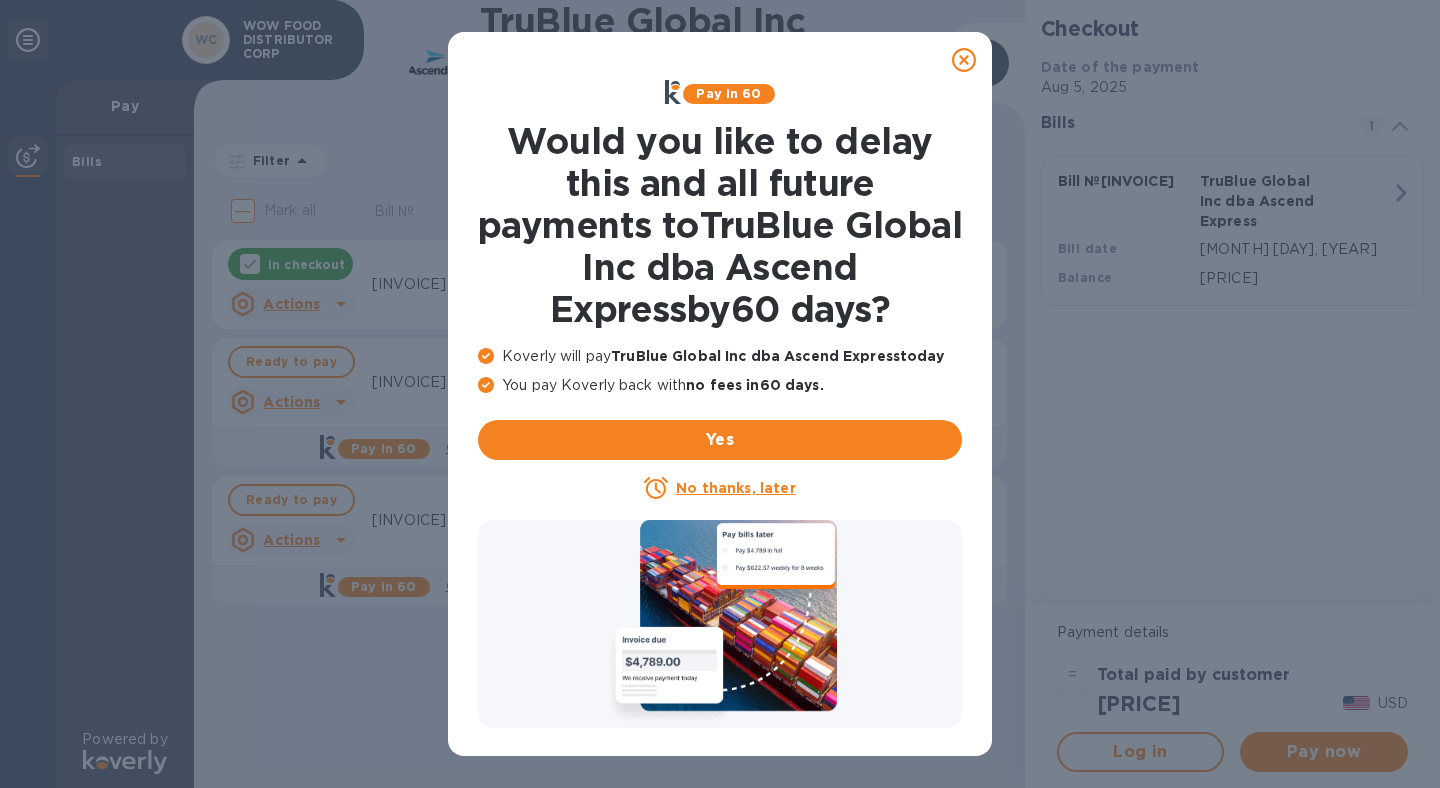click at bounding box center (964, 60) 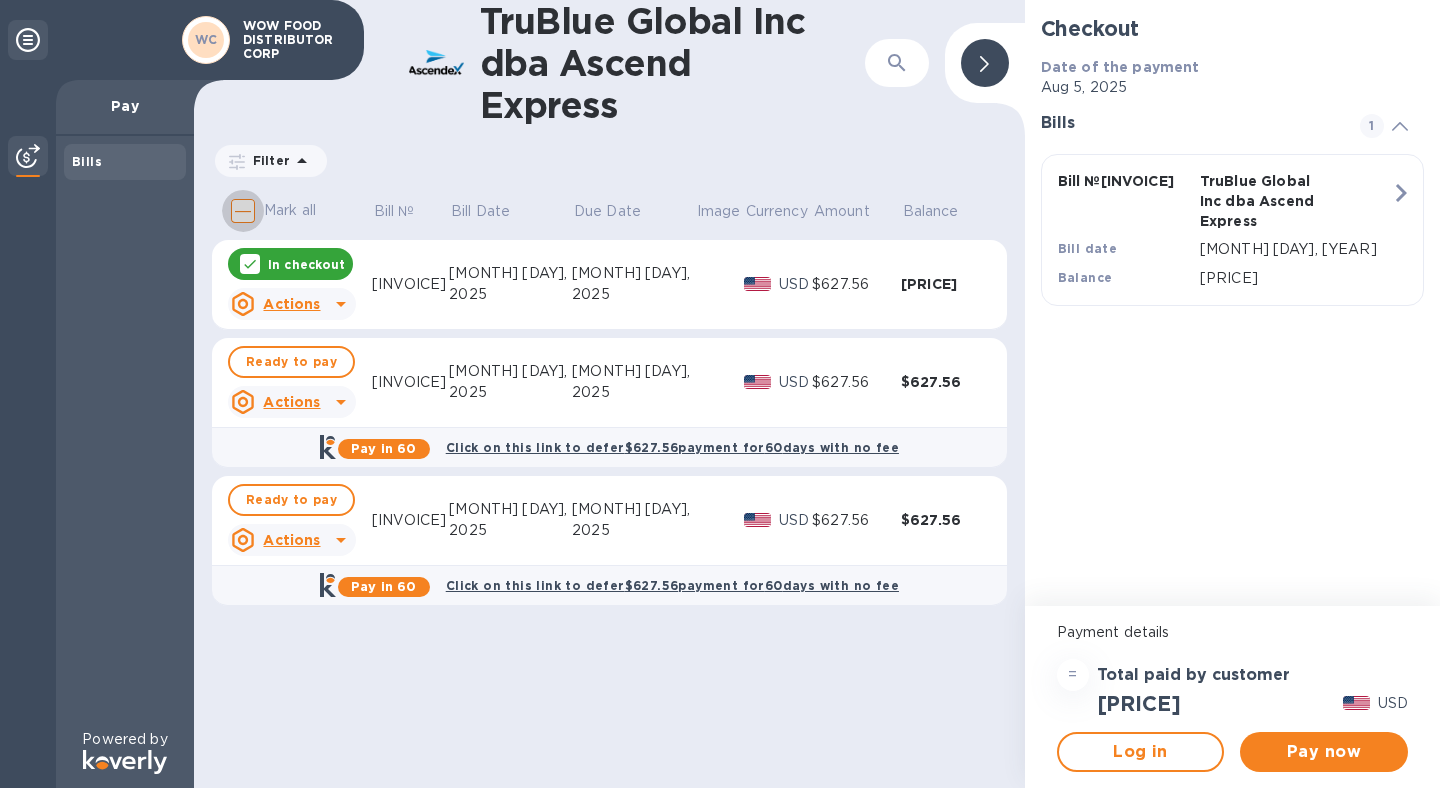 click on "Mark all" at bounding box center (243, 211) 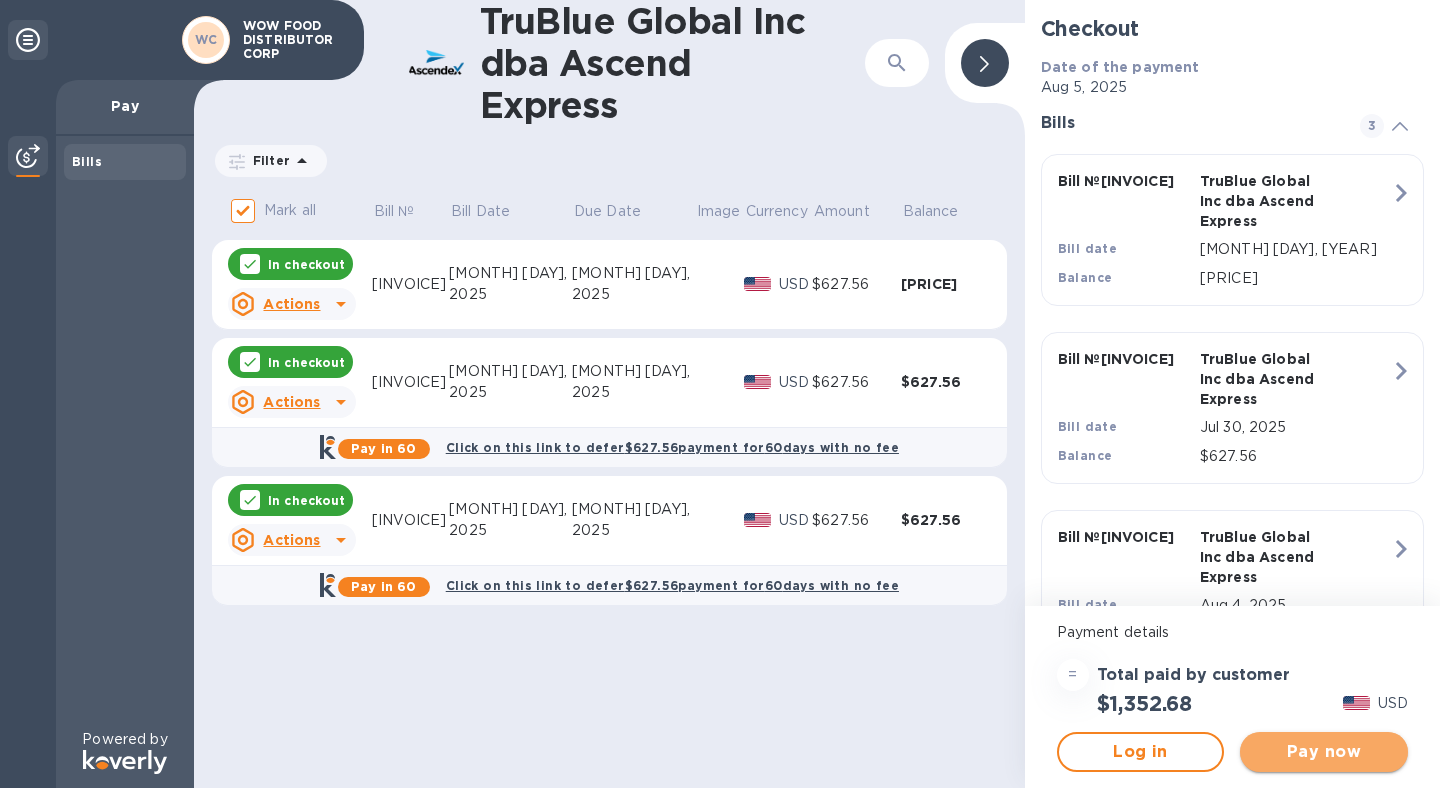 click on "Pay now" at bounding box center (1324, 752) 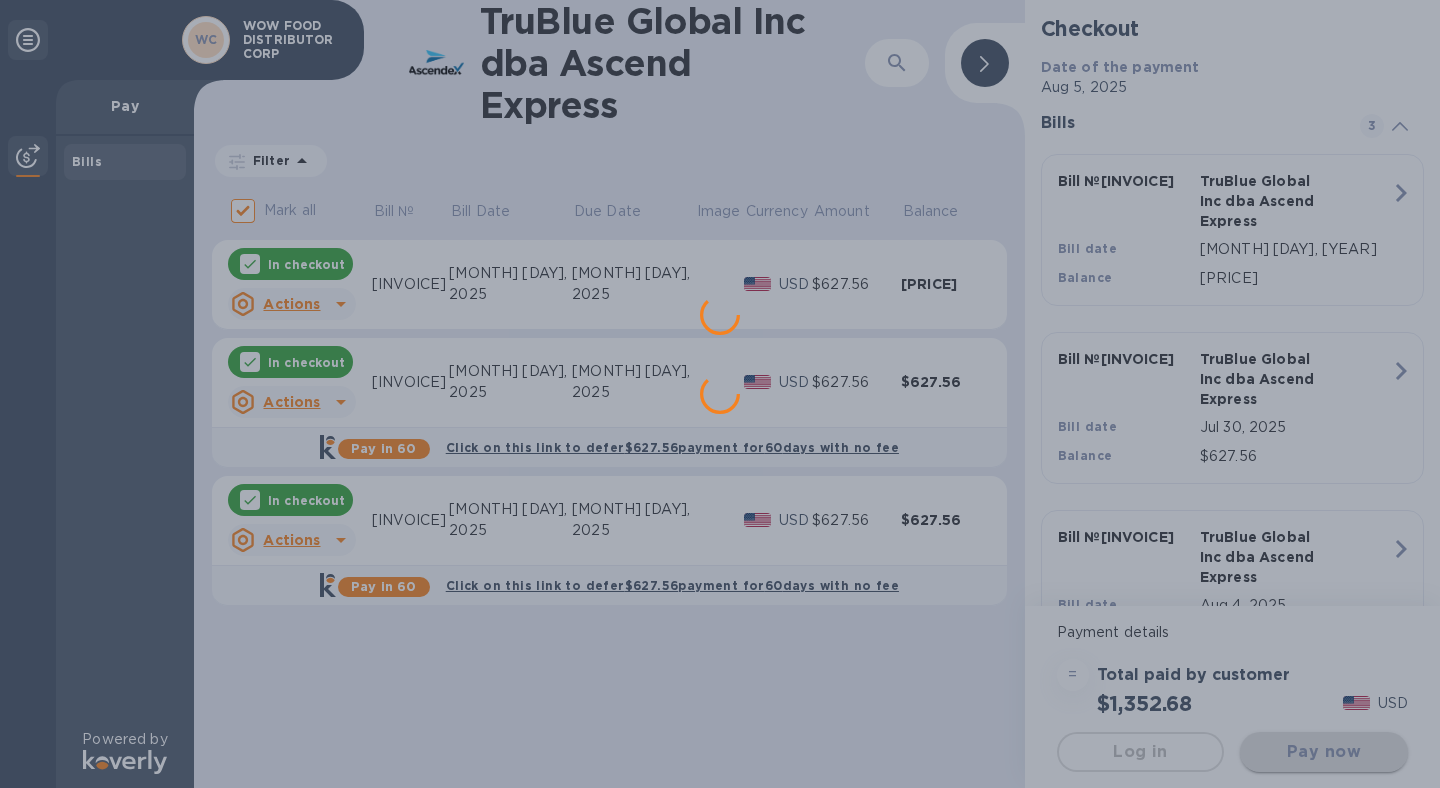 scroll, scrollTop: 0, scrollLeft: 0, axis: both 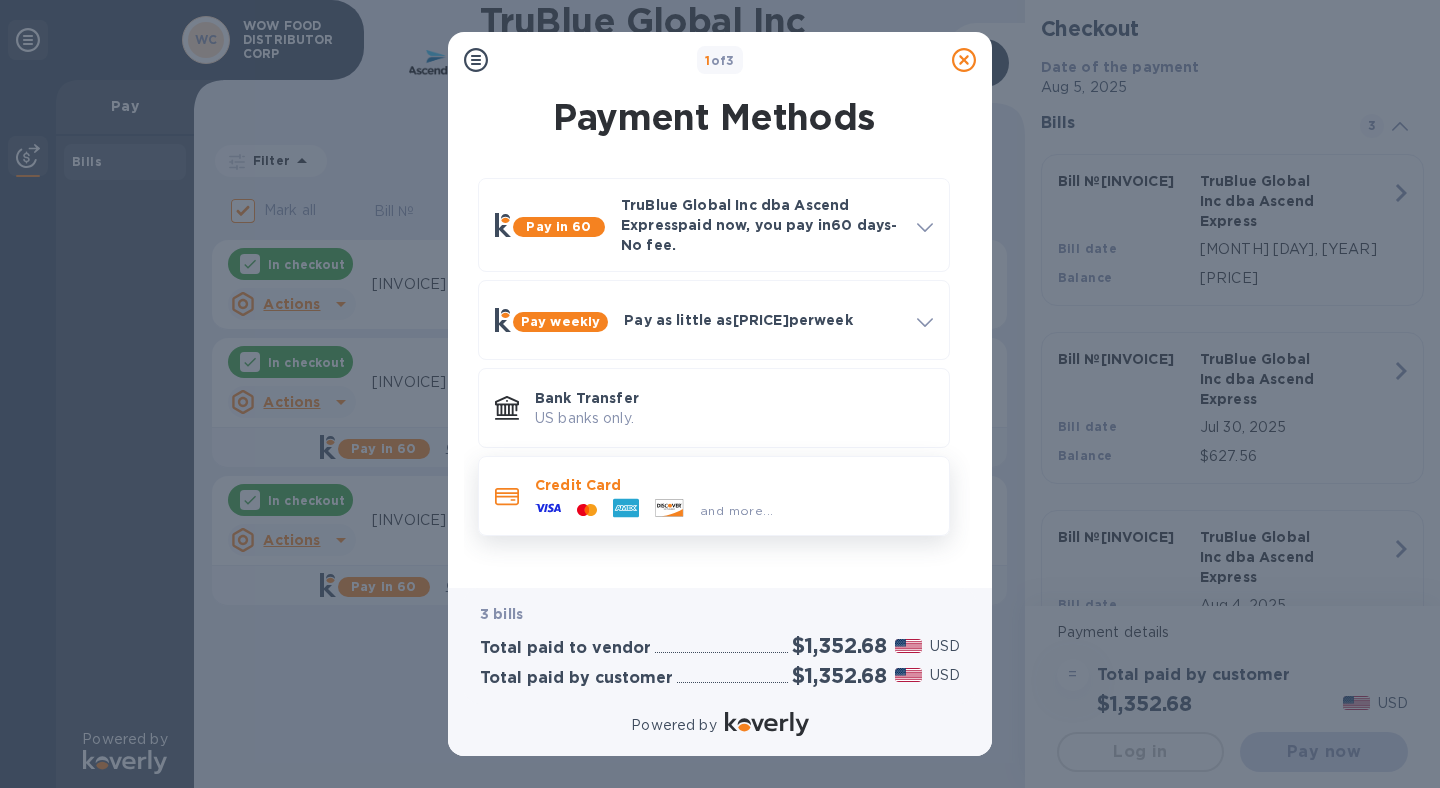 click on "Credit Card and more..." at bounding box center [734, 496] 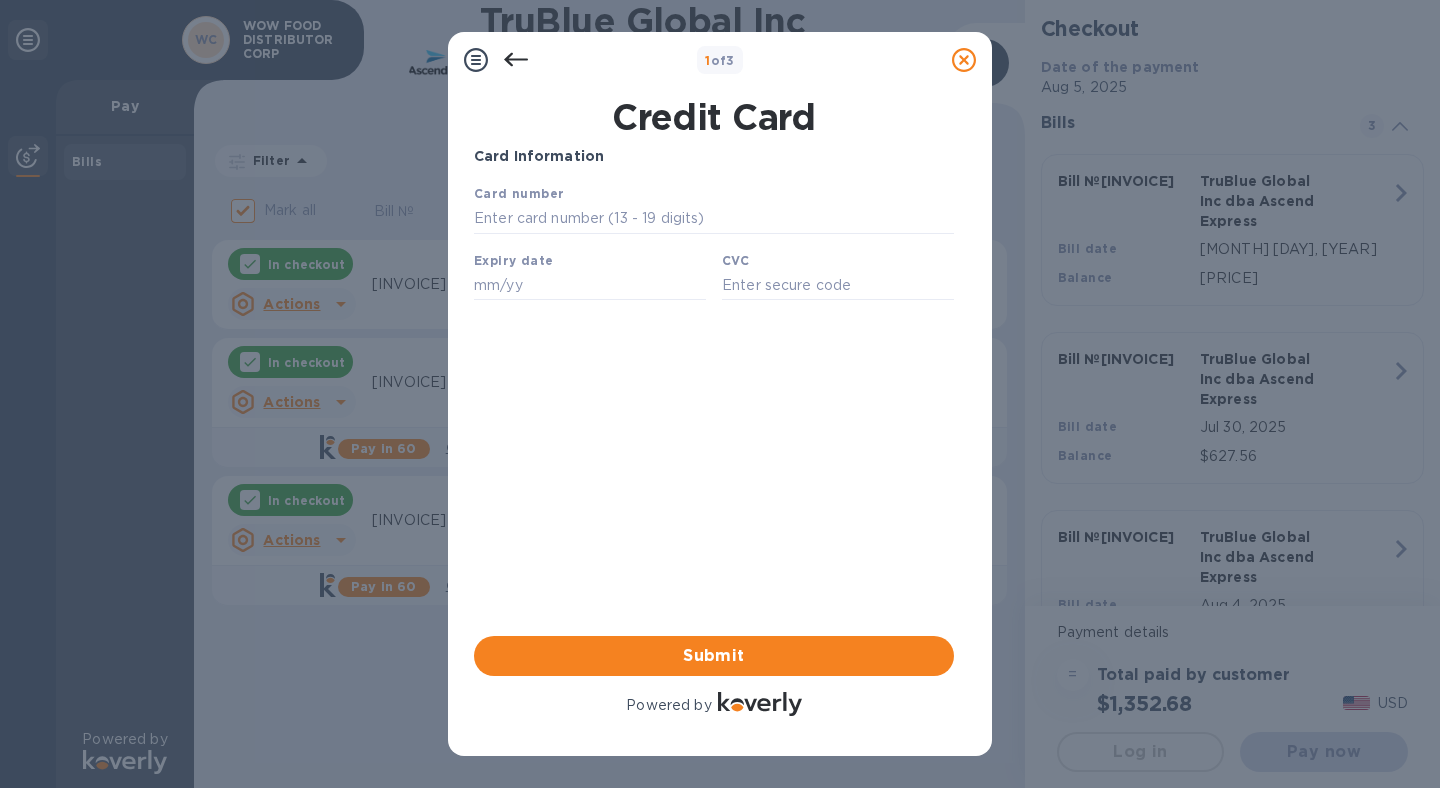 scroll, scrollTop: 0, scrollLeft: 0, axis: both 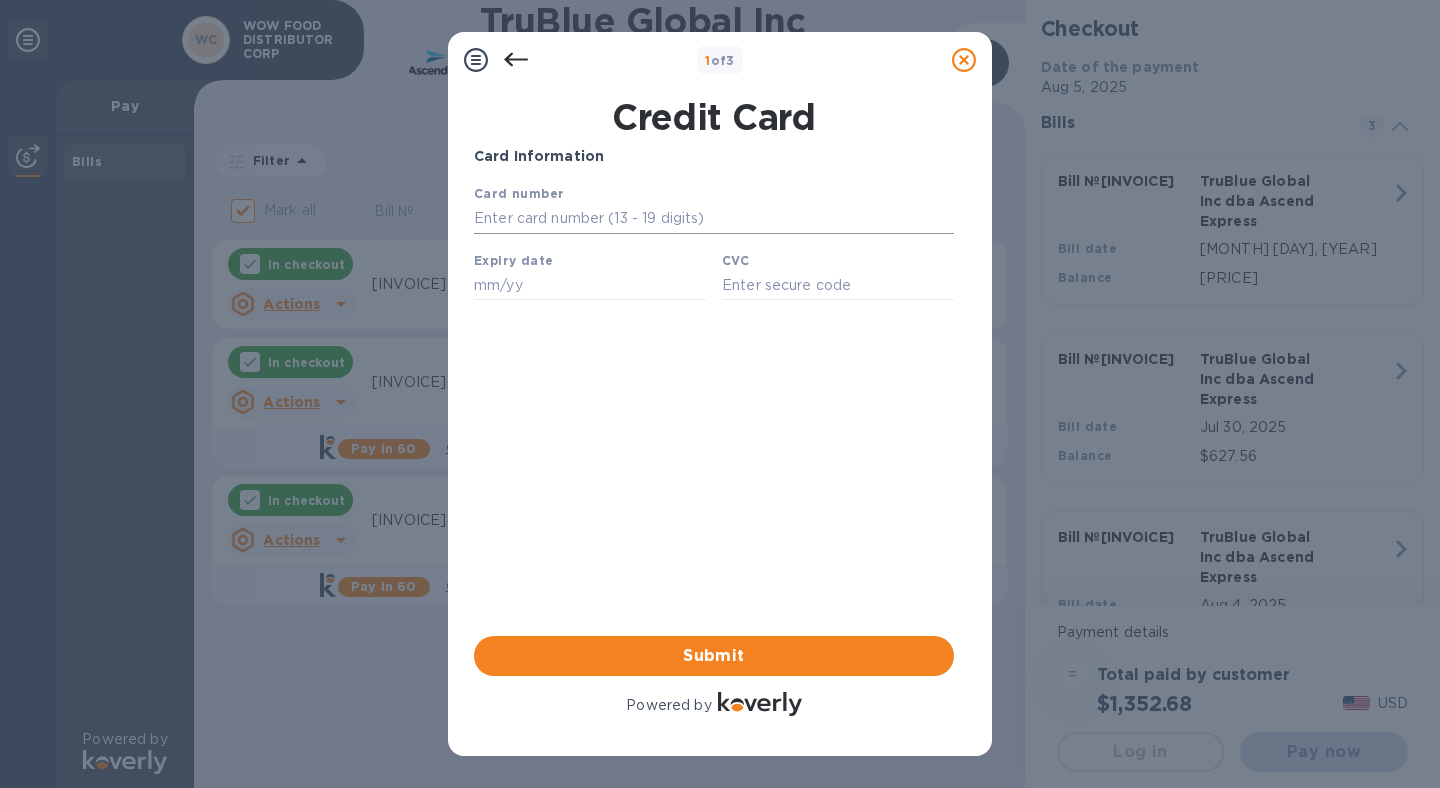 click at bounding box center [714, 219] 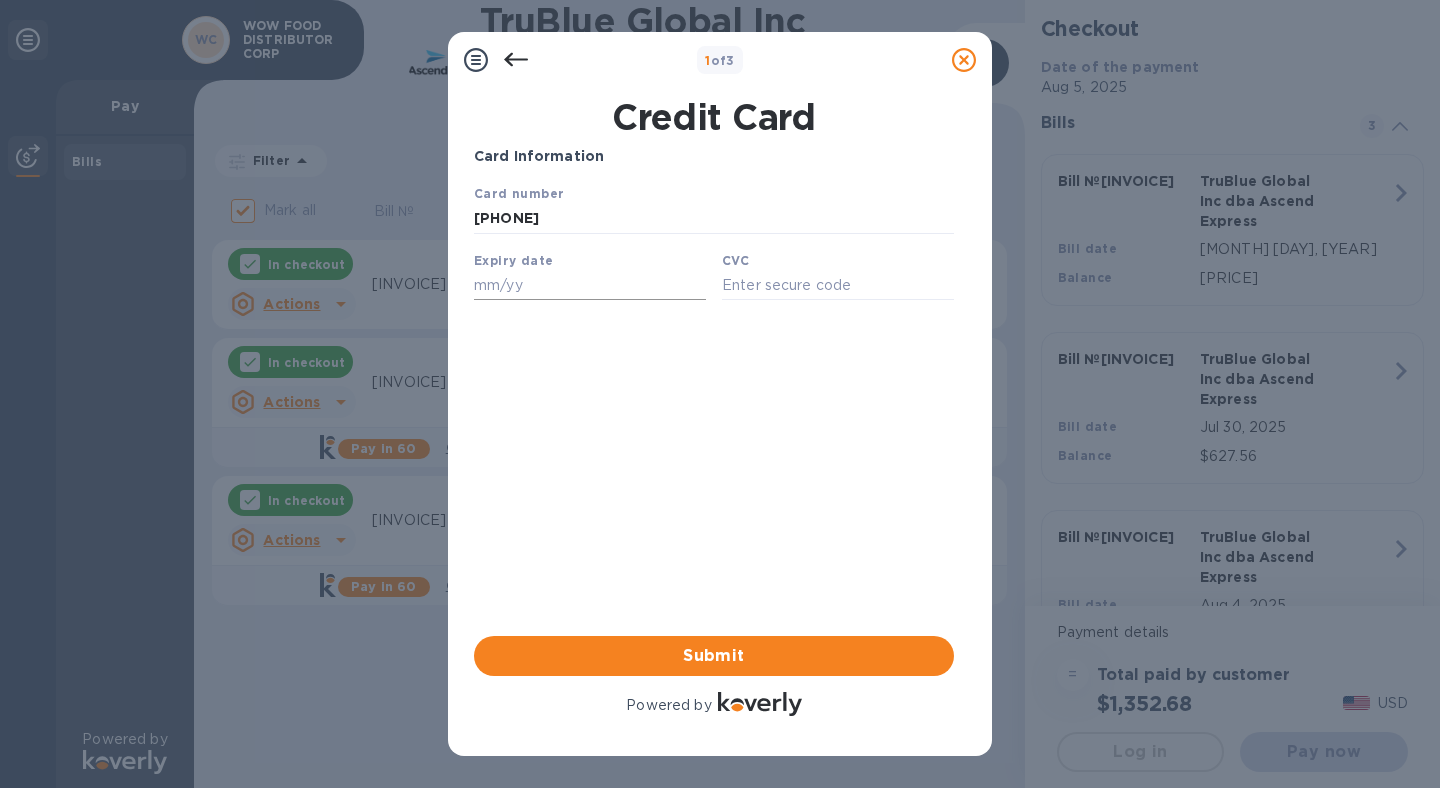 type on "[PHONE]" 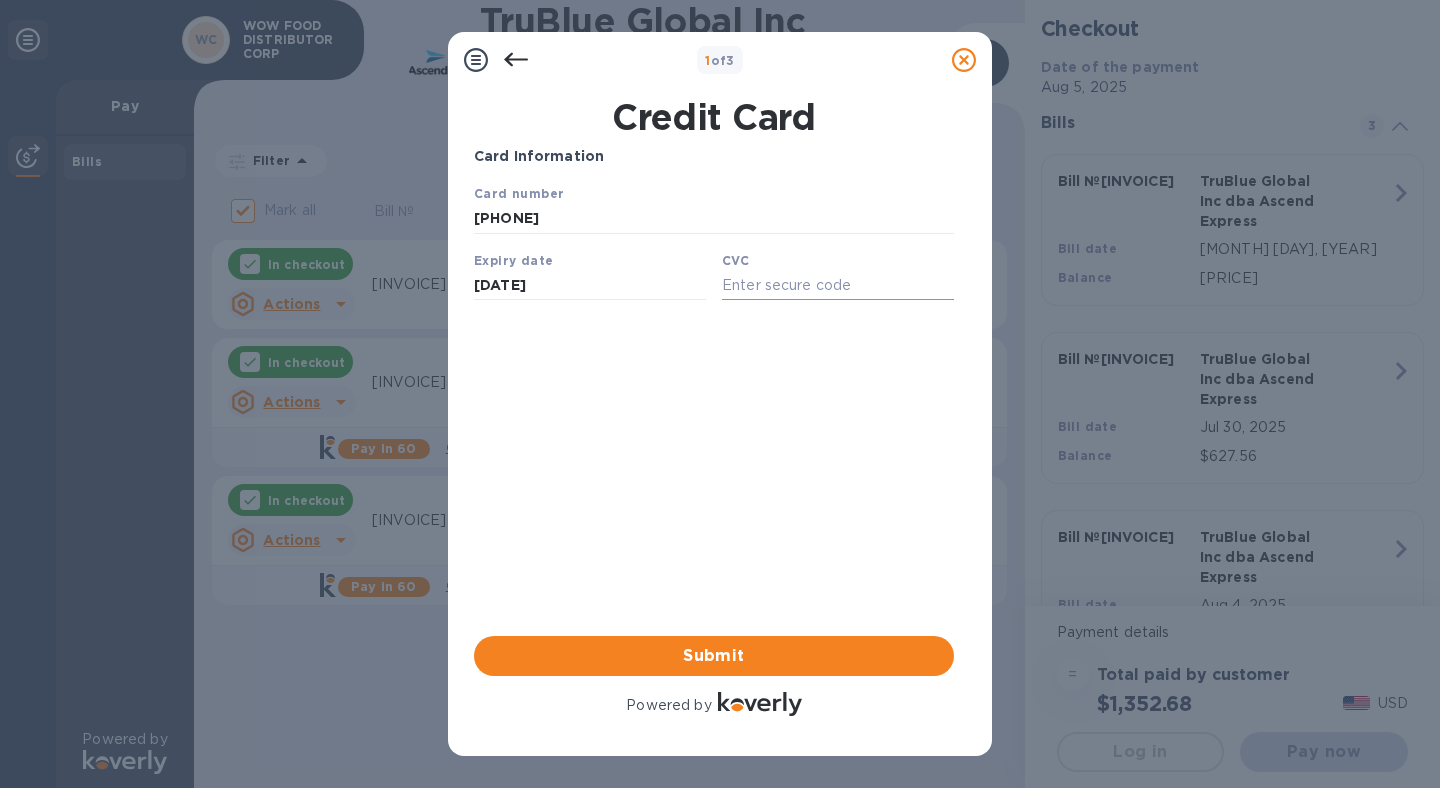 type on "[DATE]" 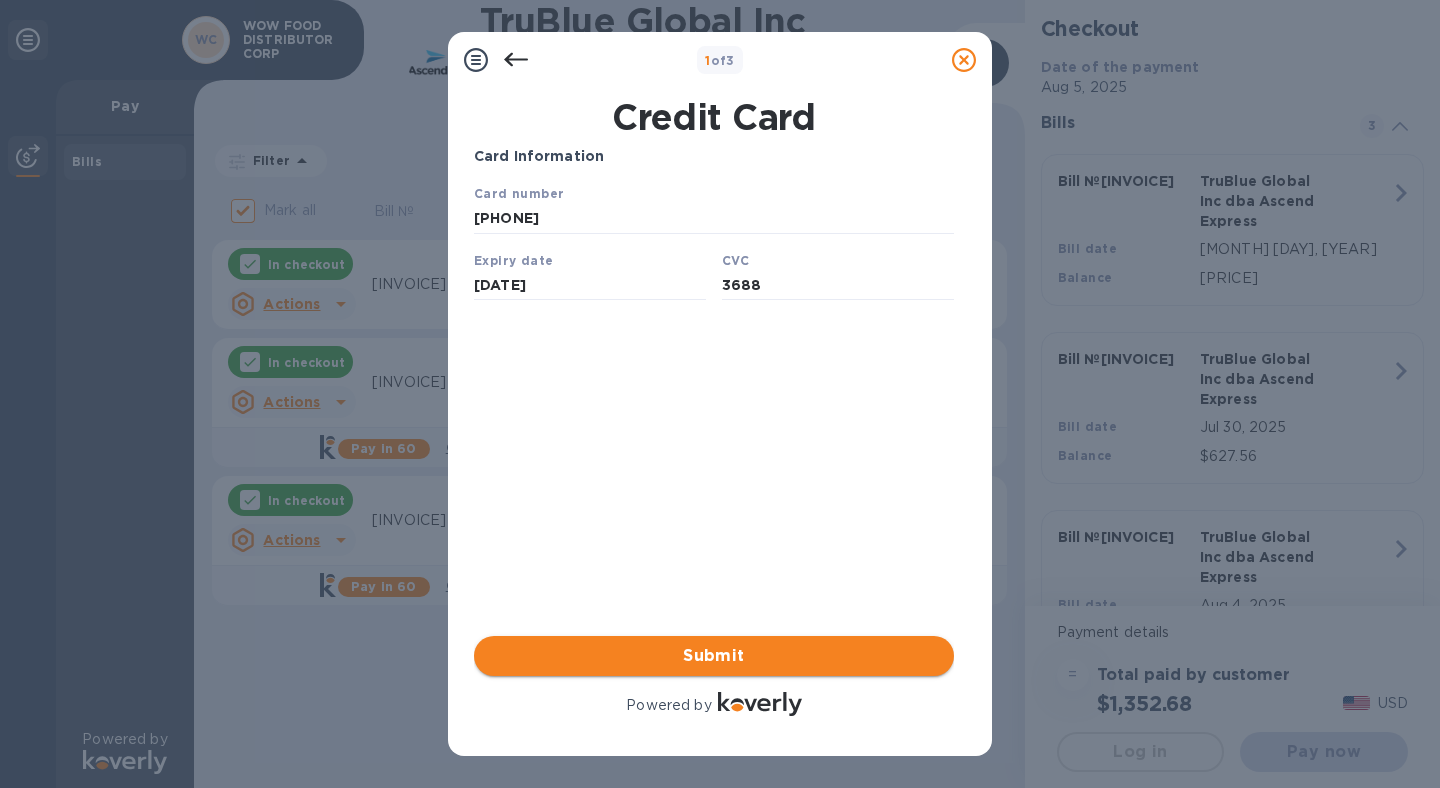 type on "3688" 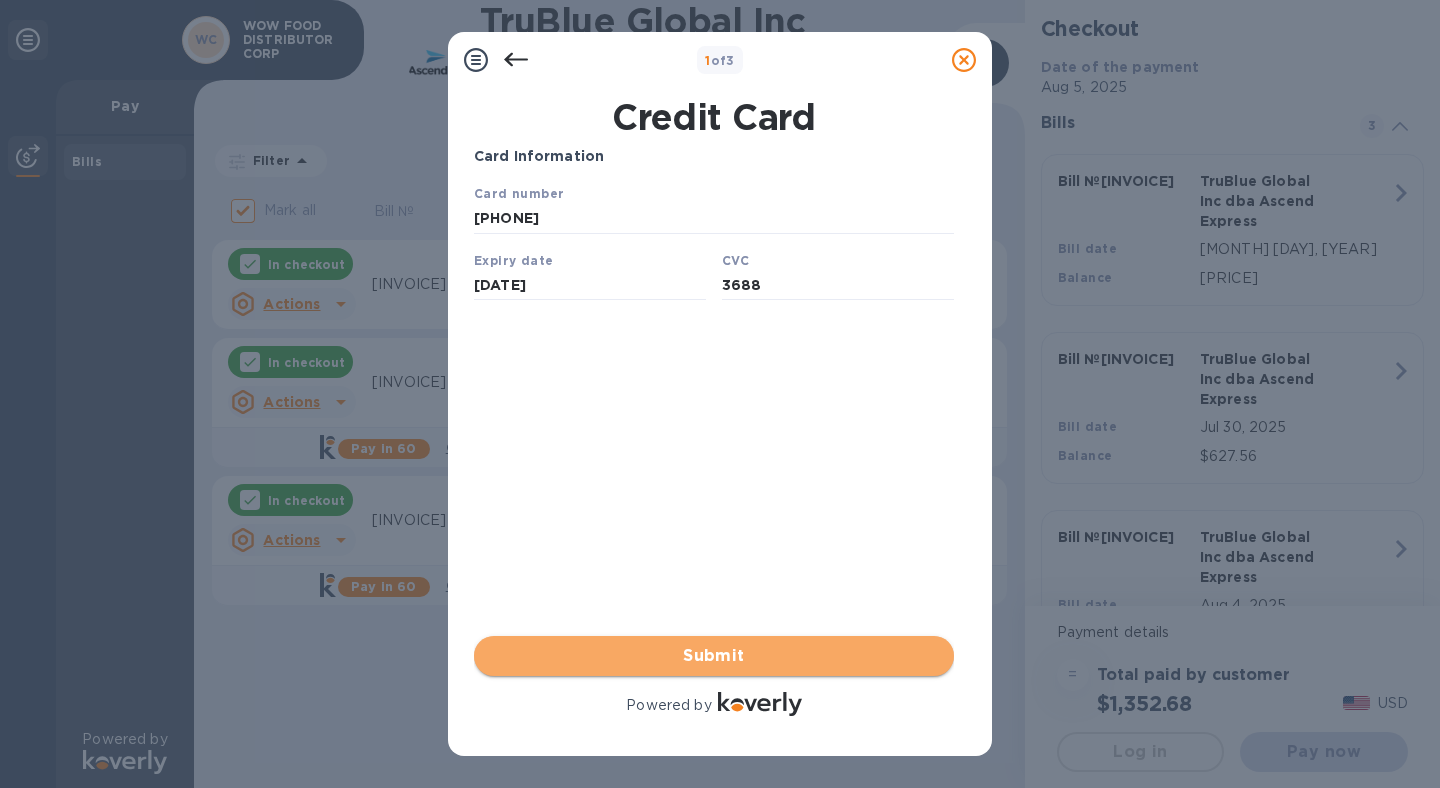 click on "Submit" at bounding box center (714, 656) 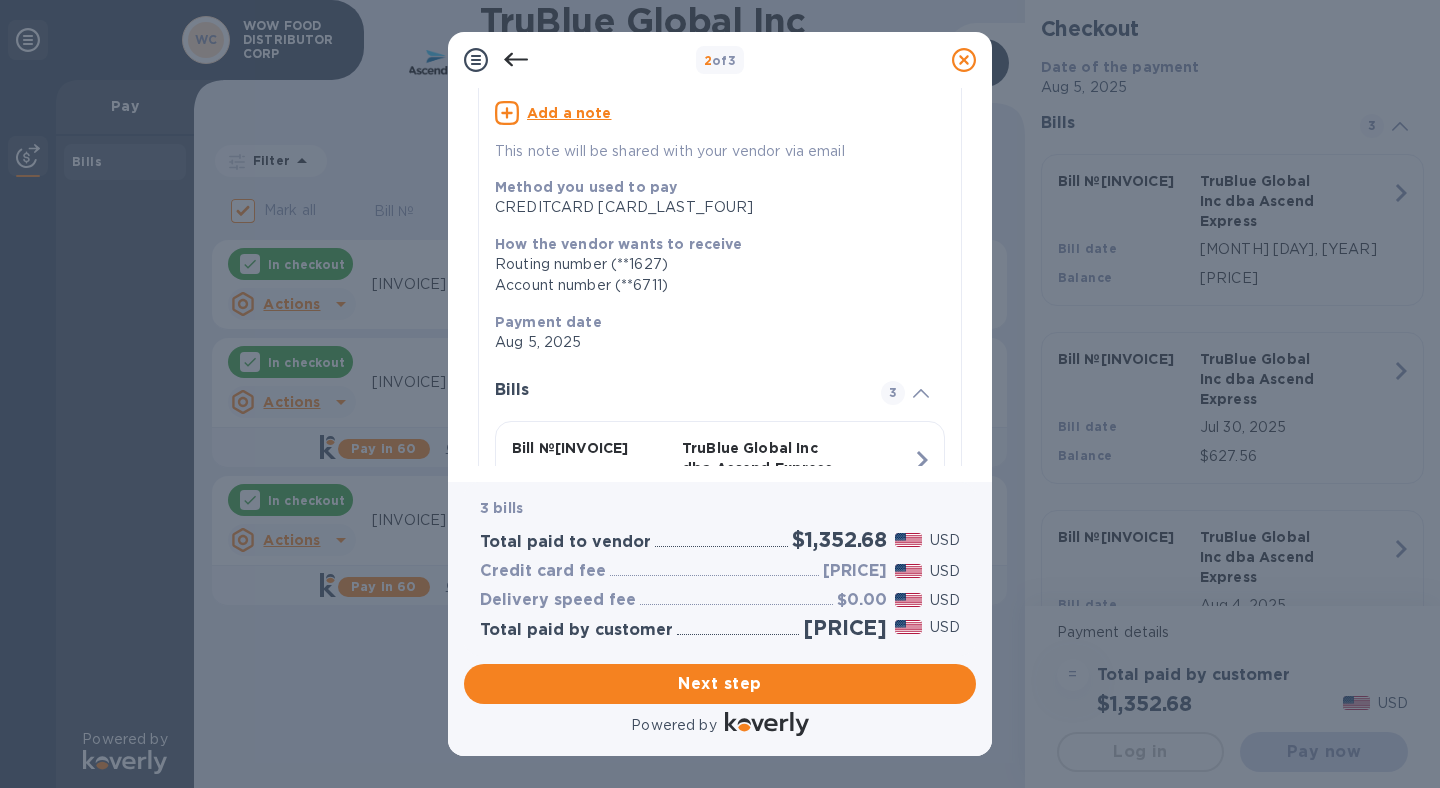 scroll, scrollTop: 0, scrollLeft: 0, axis: both 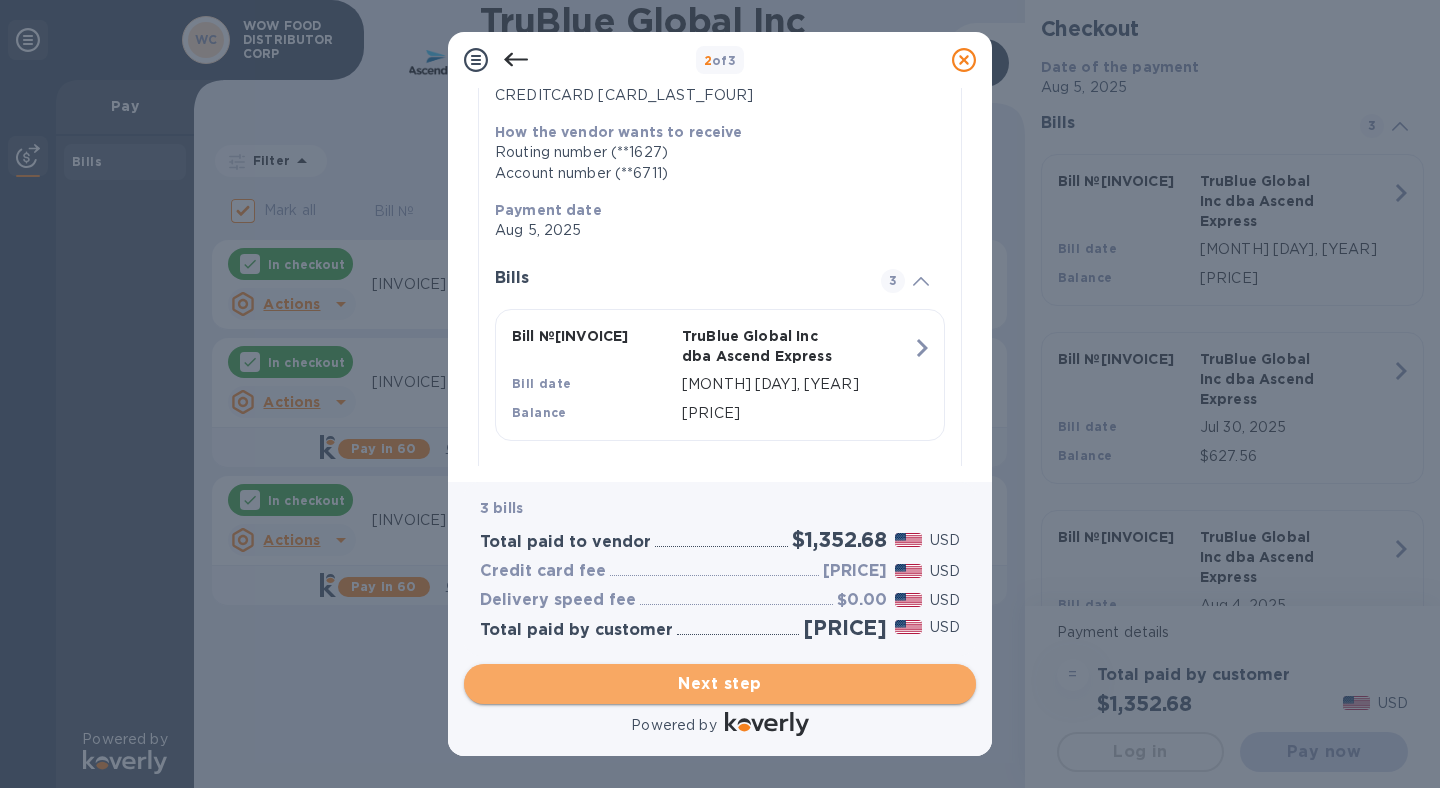 click on "Next step" at bounding box center [720, 684] 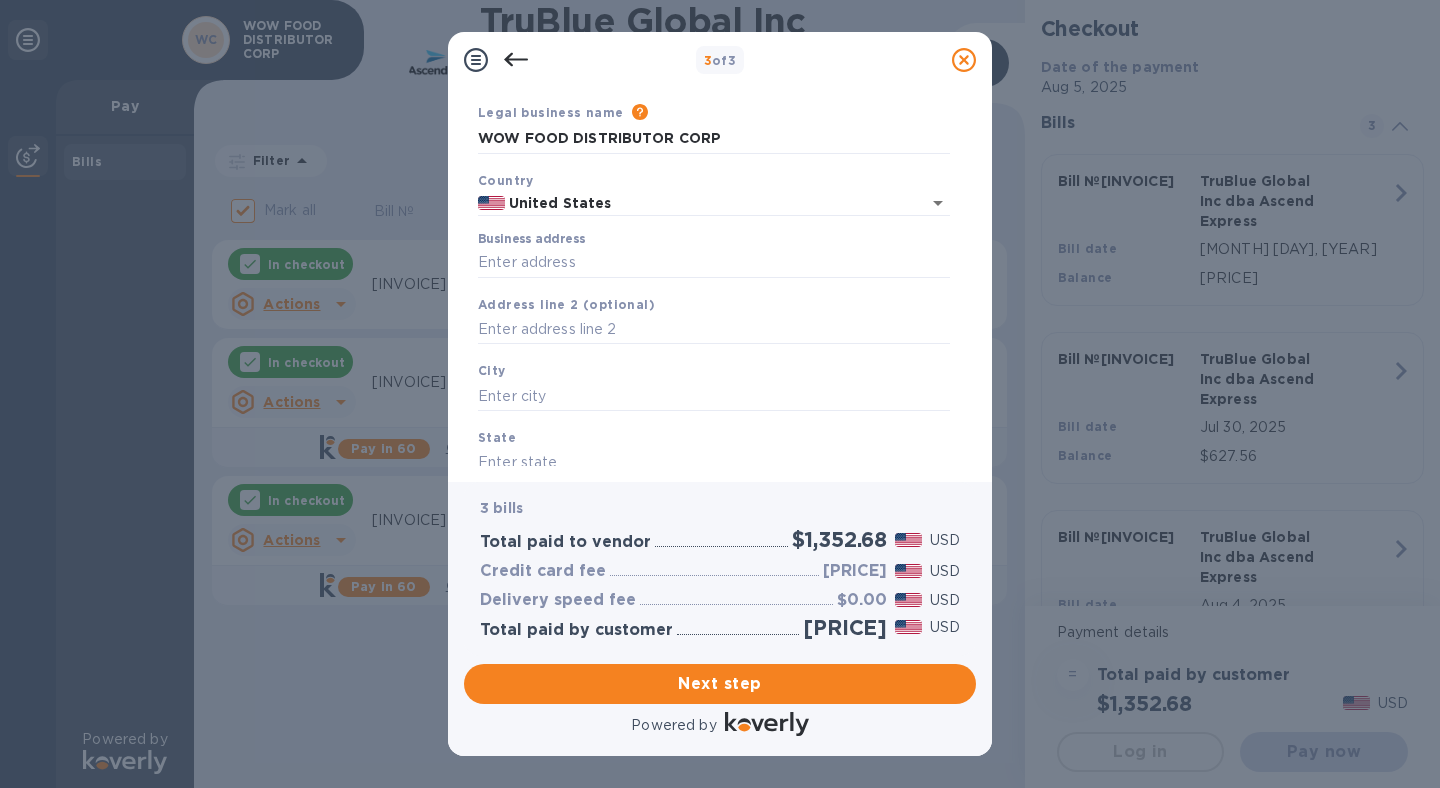 scroll, scrollTop: 0, scrollLeft: 0, axis: both 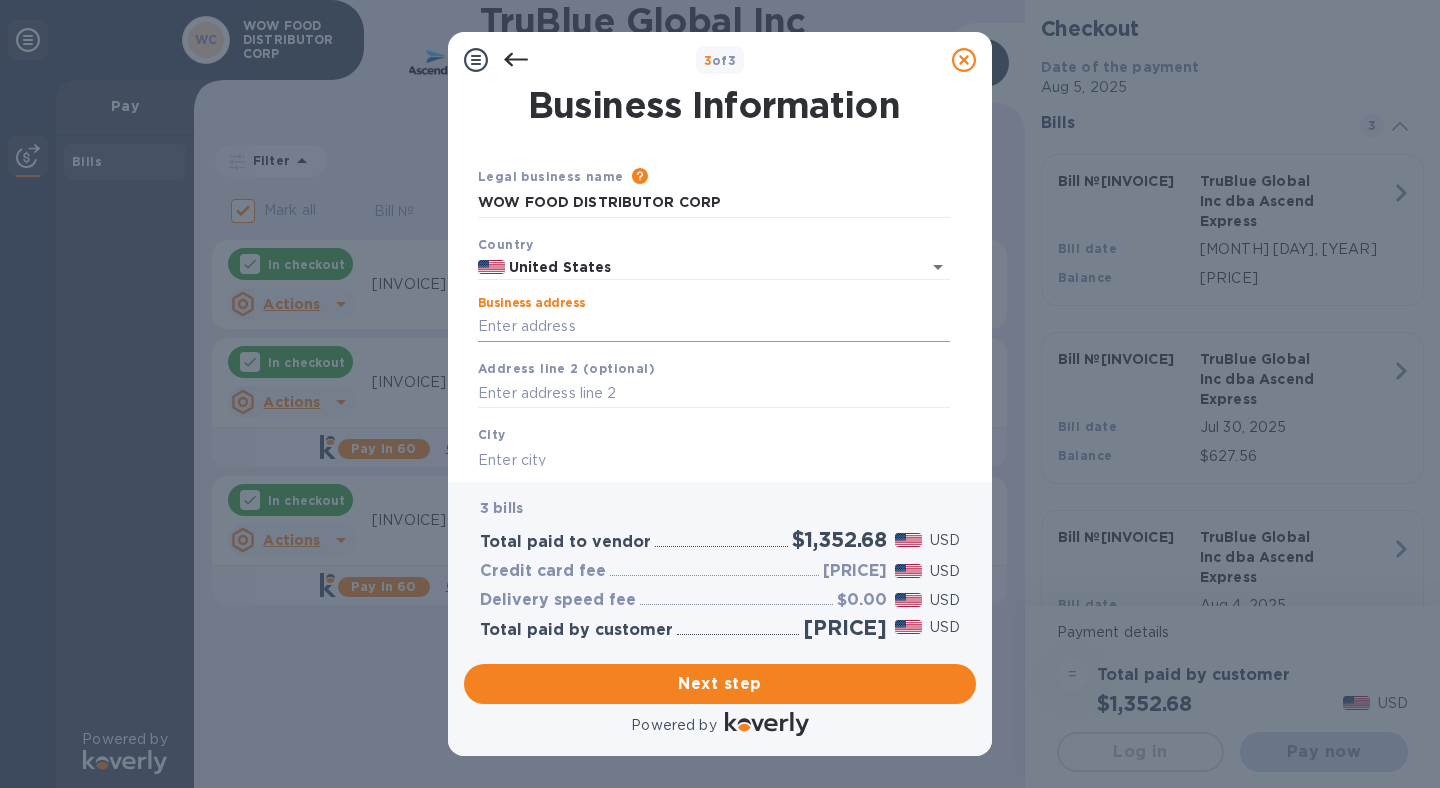 click on "Business address" at bounding box center [714, 327] 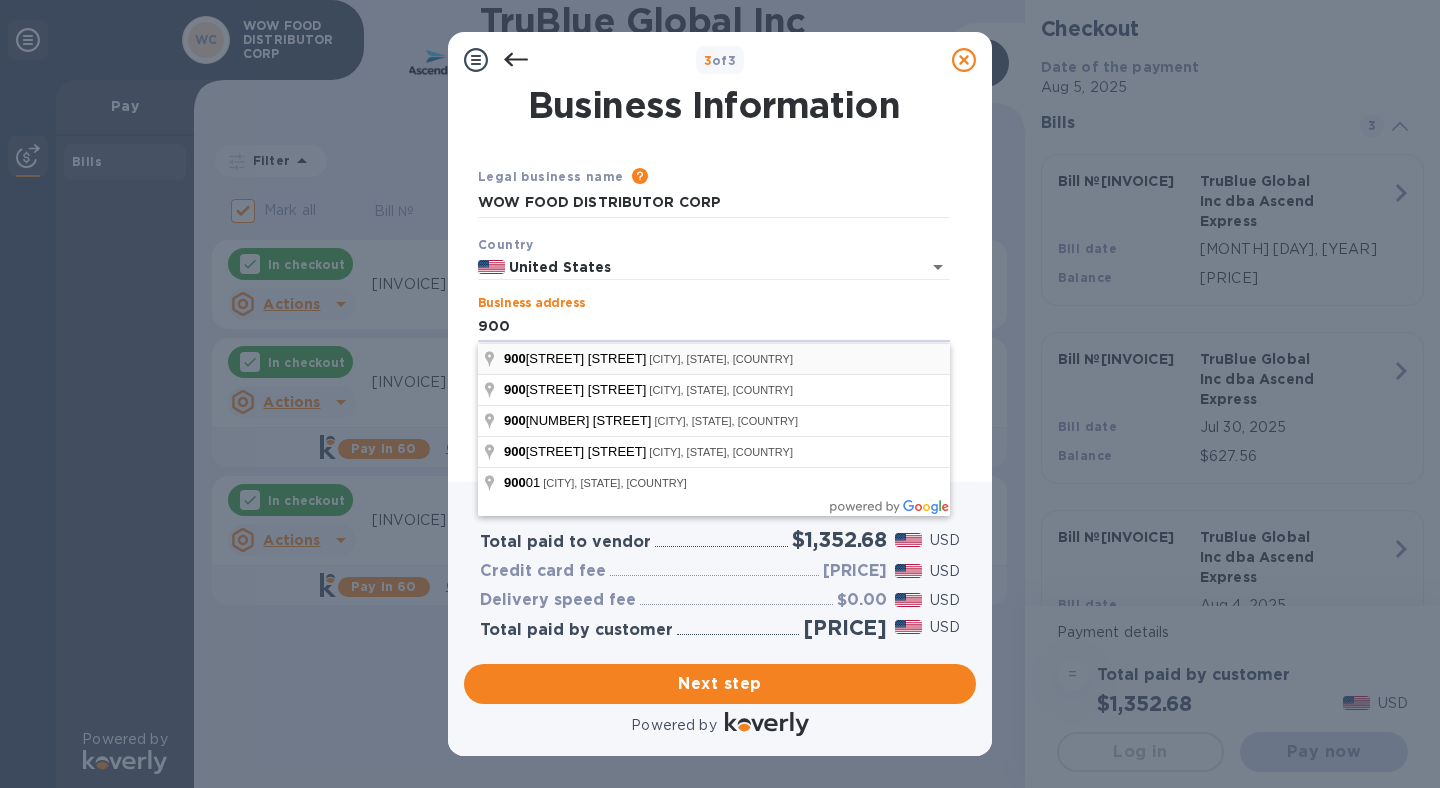 type on "[NUMBER] [STREET]" 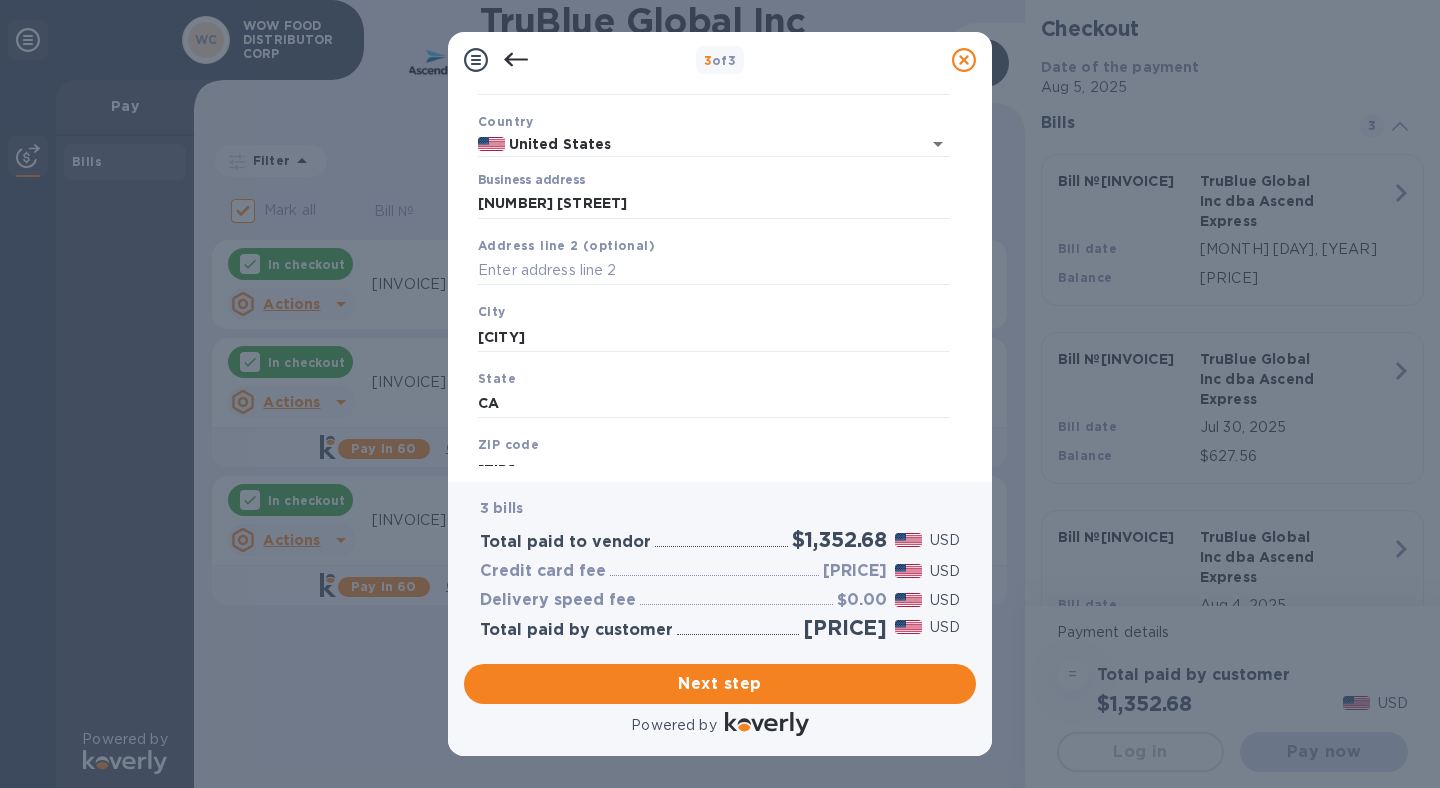 scroll, scrollTop: 192, scrollLeft: 0, axis: vertical 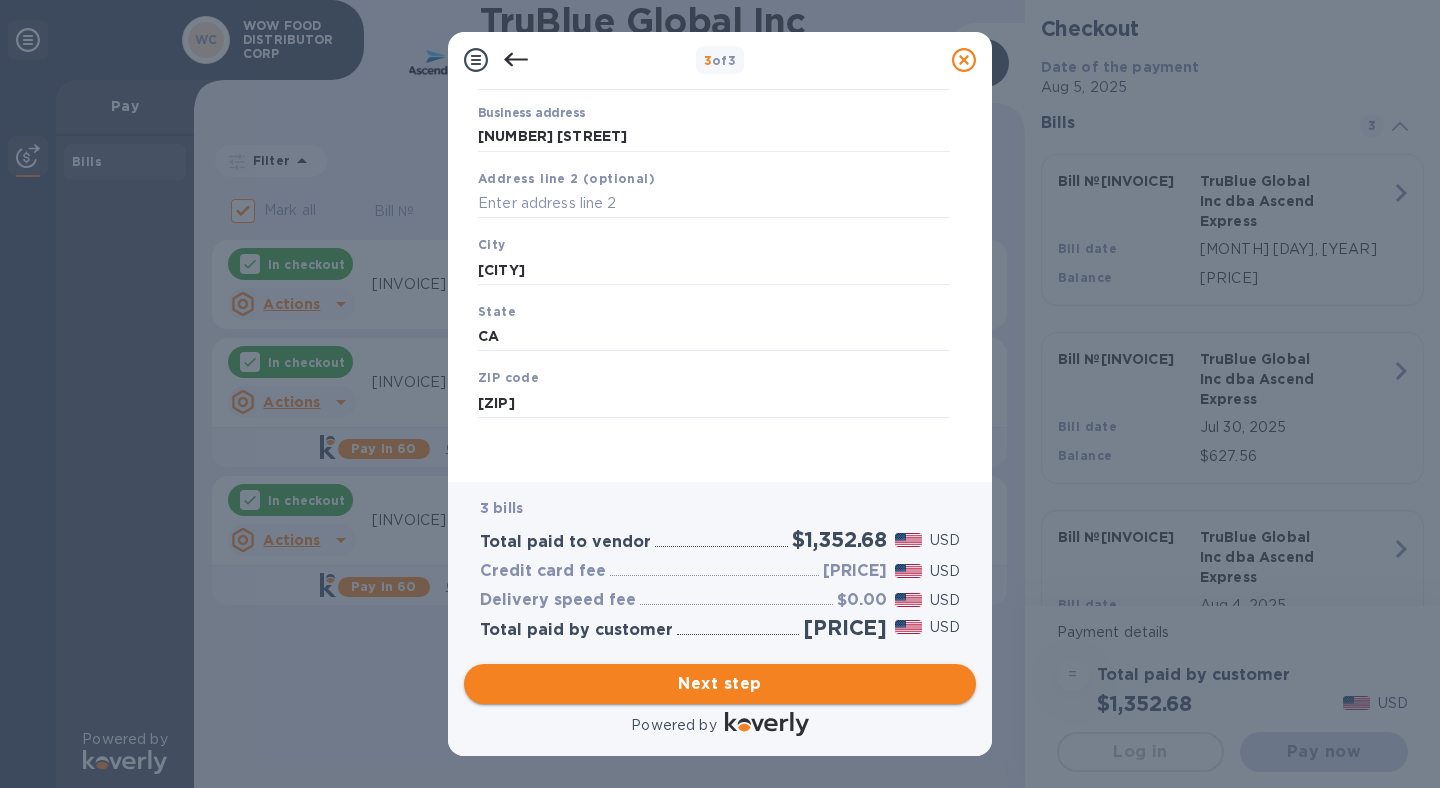 click on "Next step" at bounding box center [720, 684] 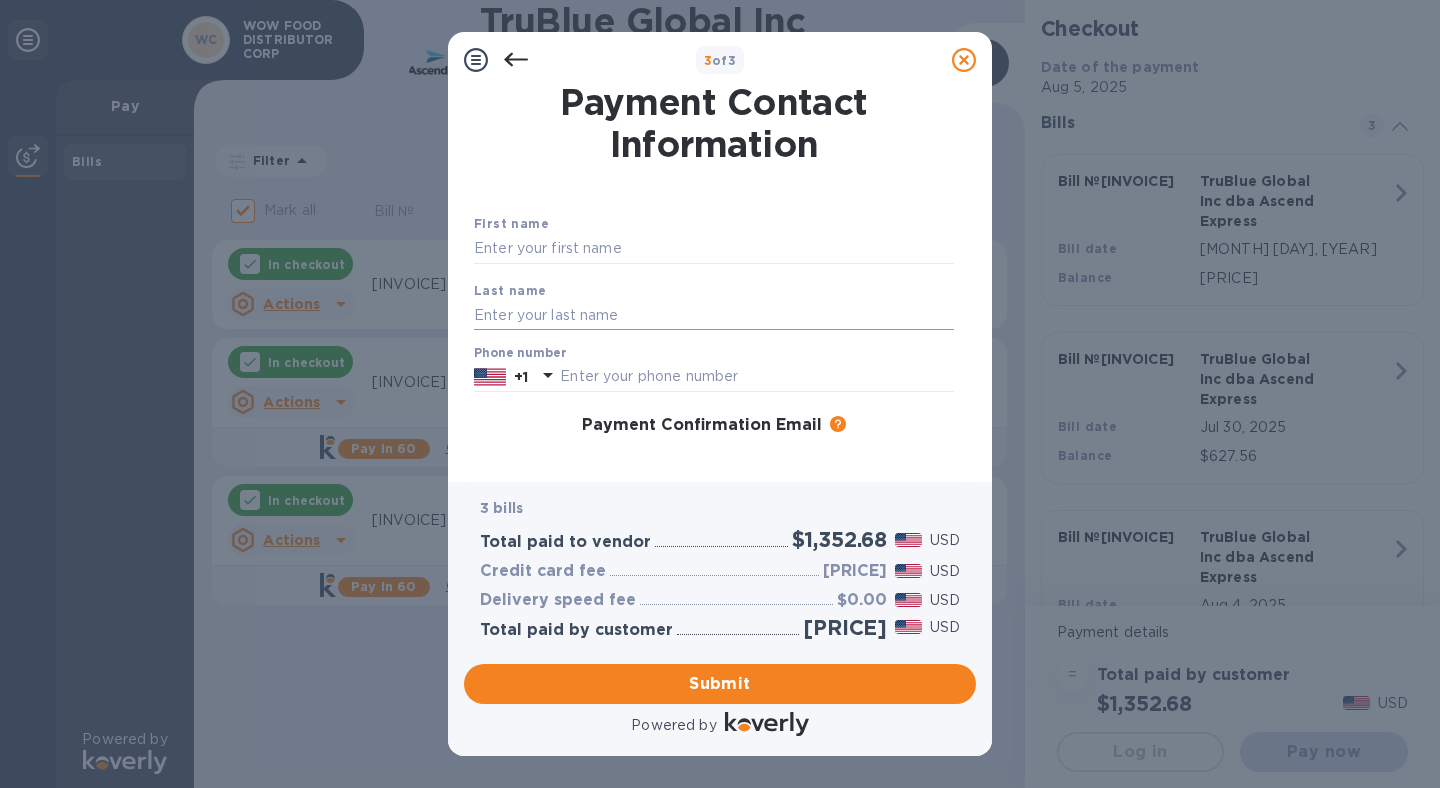 scroll, scrollTop: 0, scrollLeft: 0, axis: both 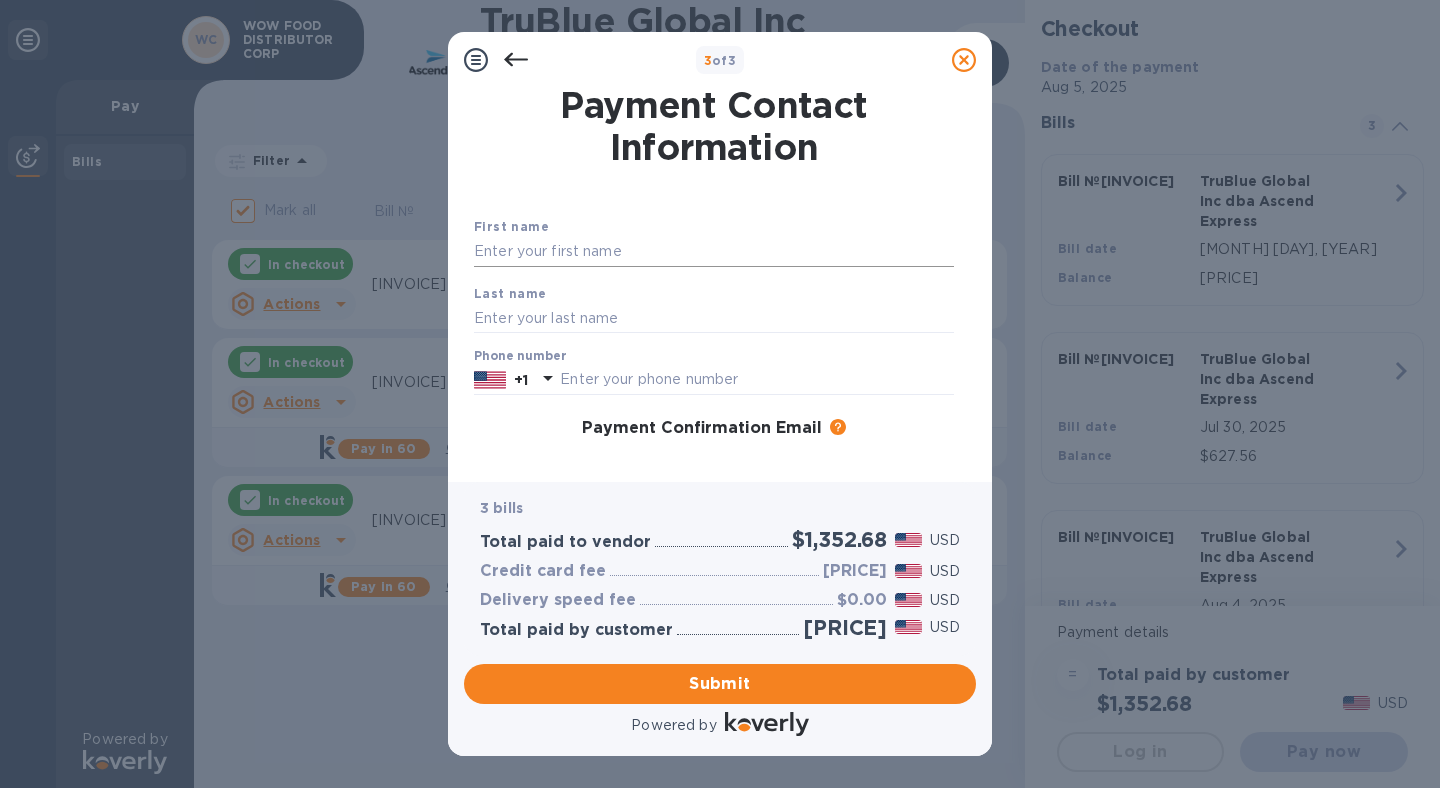 click at bounding box center [714, 252] 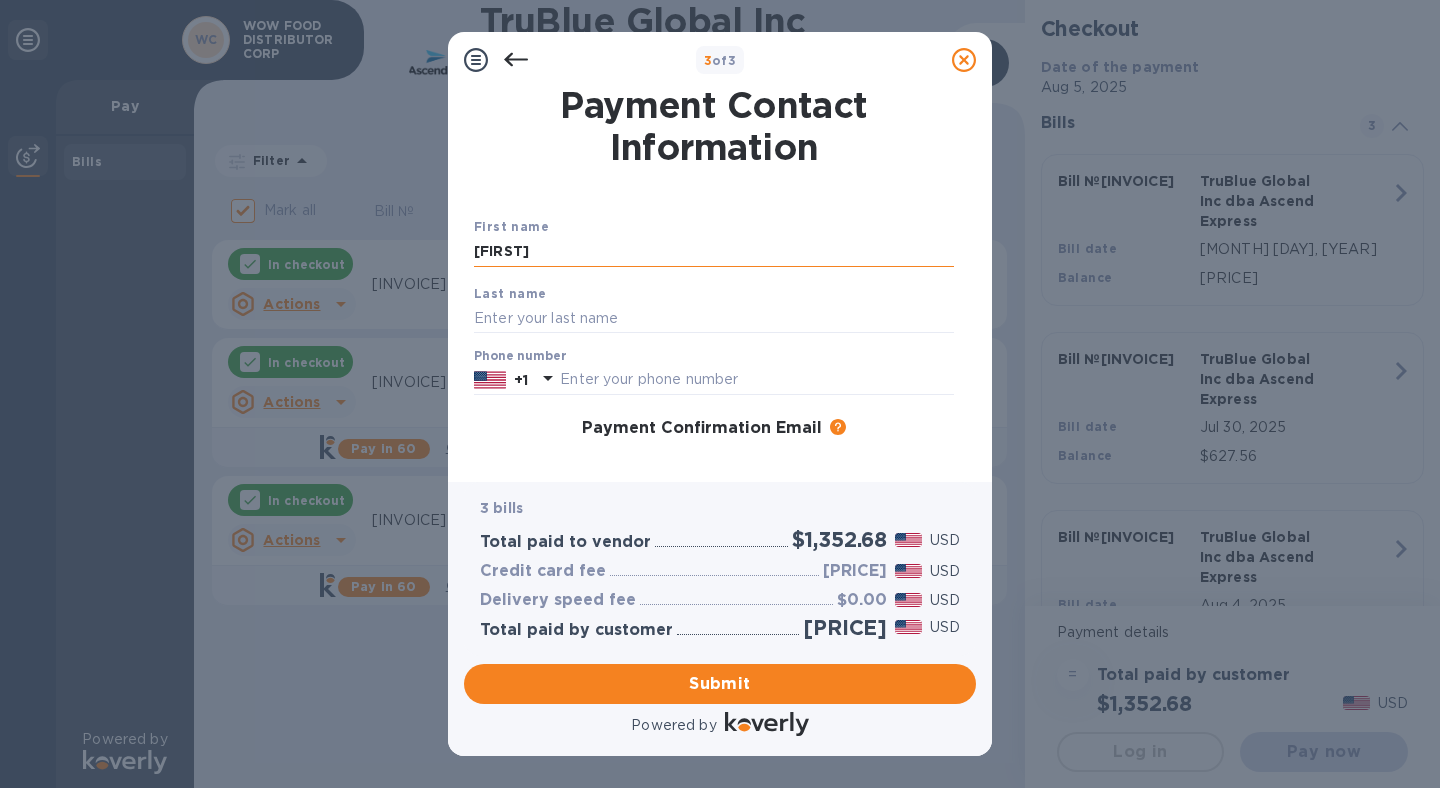 type on "[FIRST]" 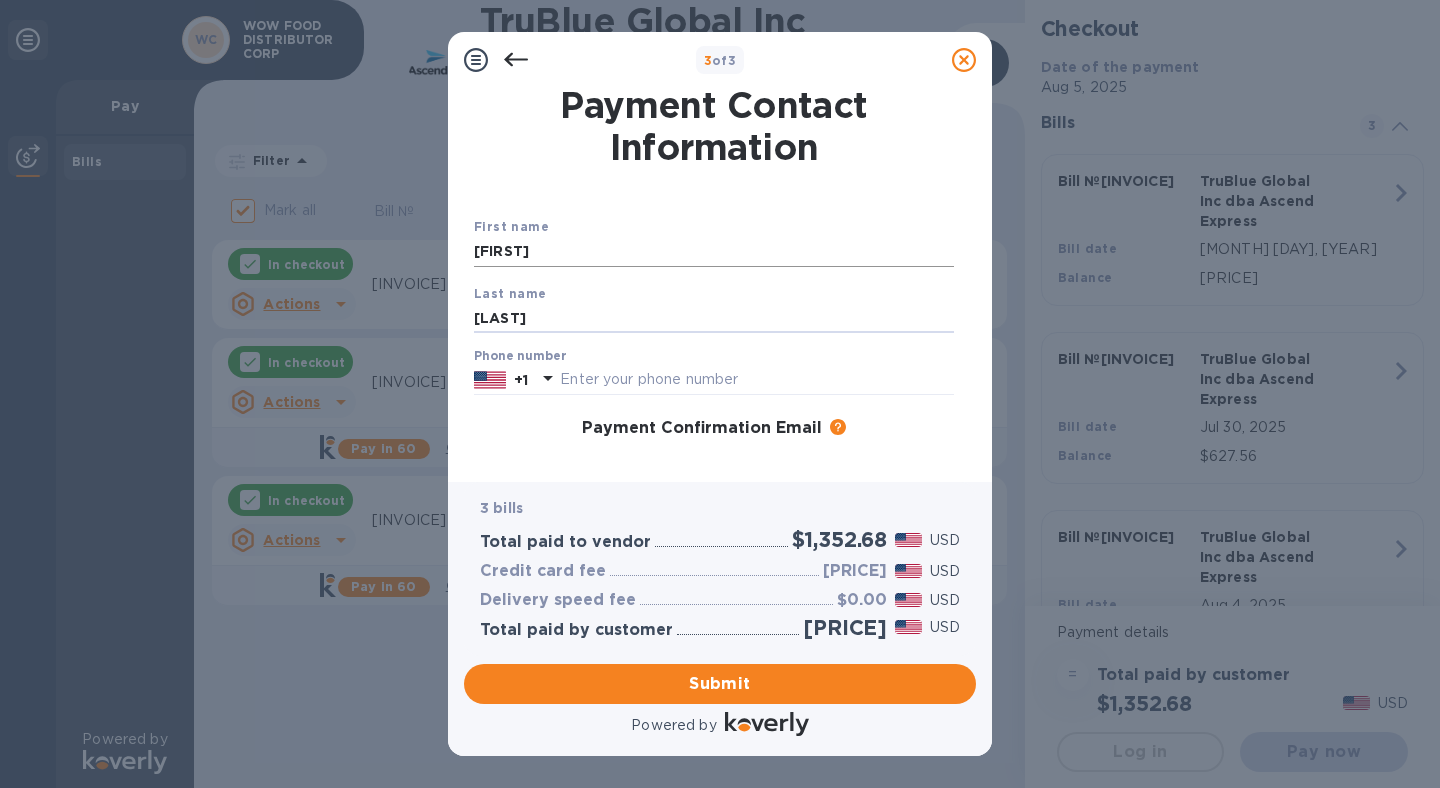 type on "[LAST]" 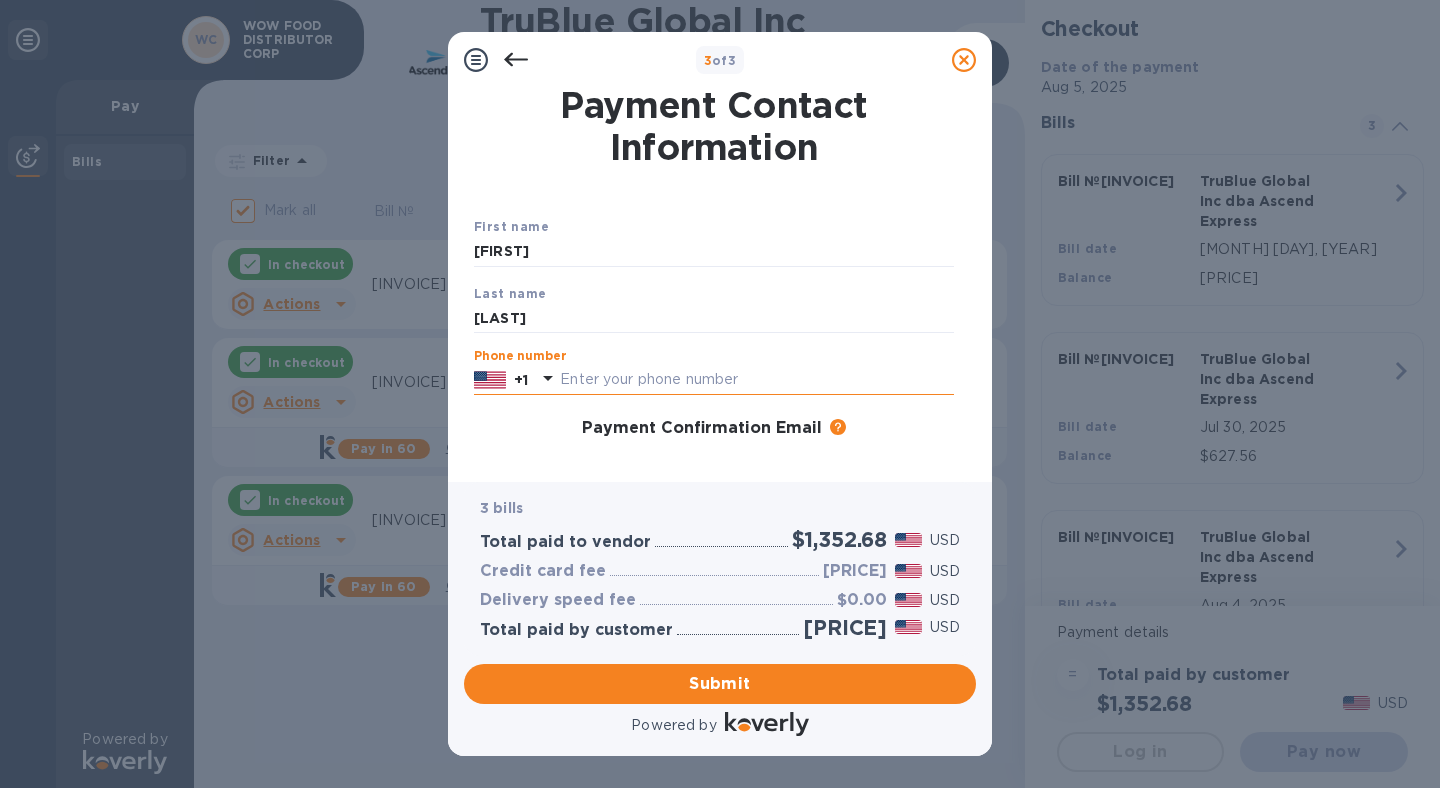 click at bounding box center [757, 380] 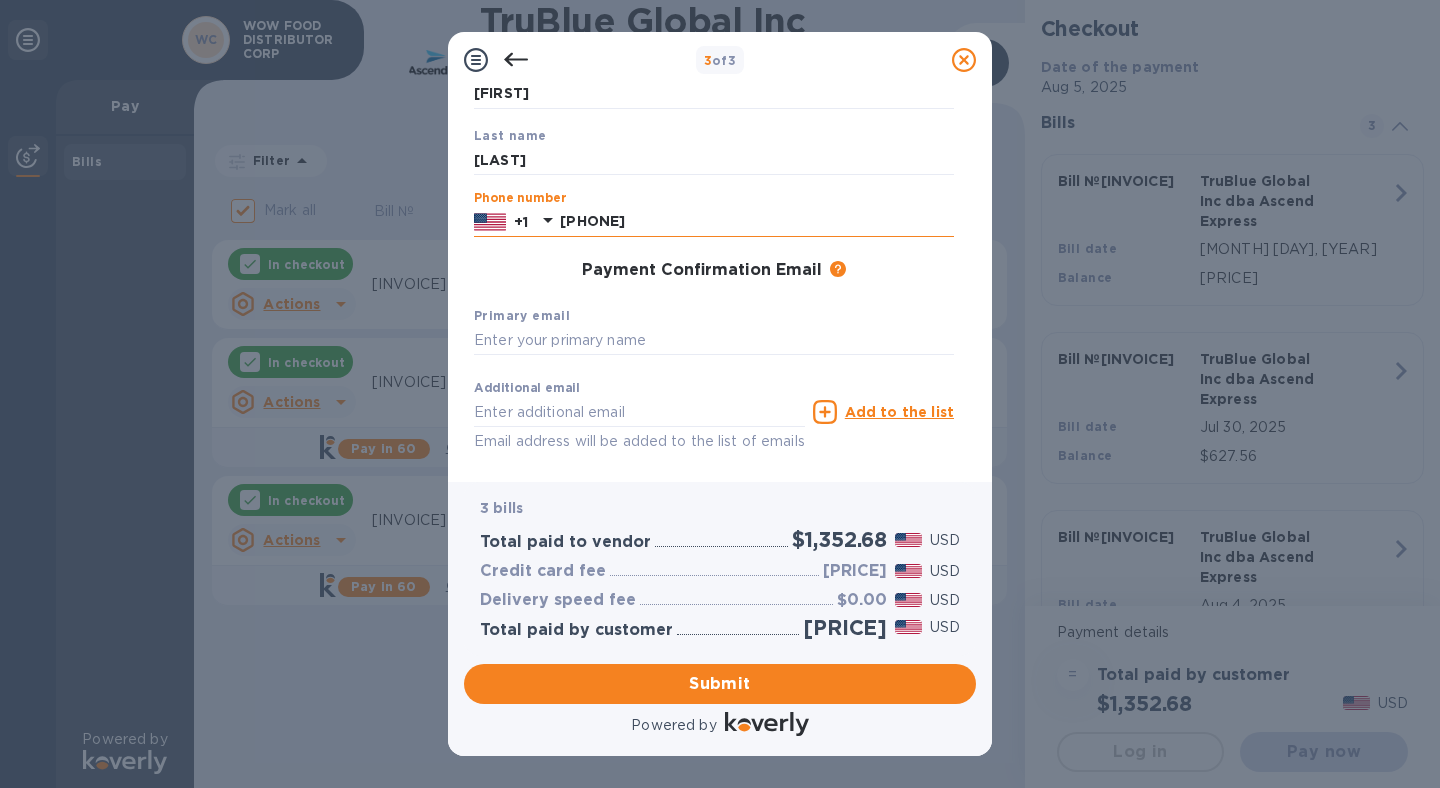 scroll, scrollTop: 239, scrollLeft: 0, axis: vertical 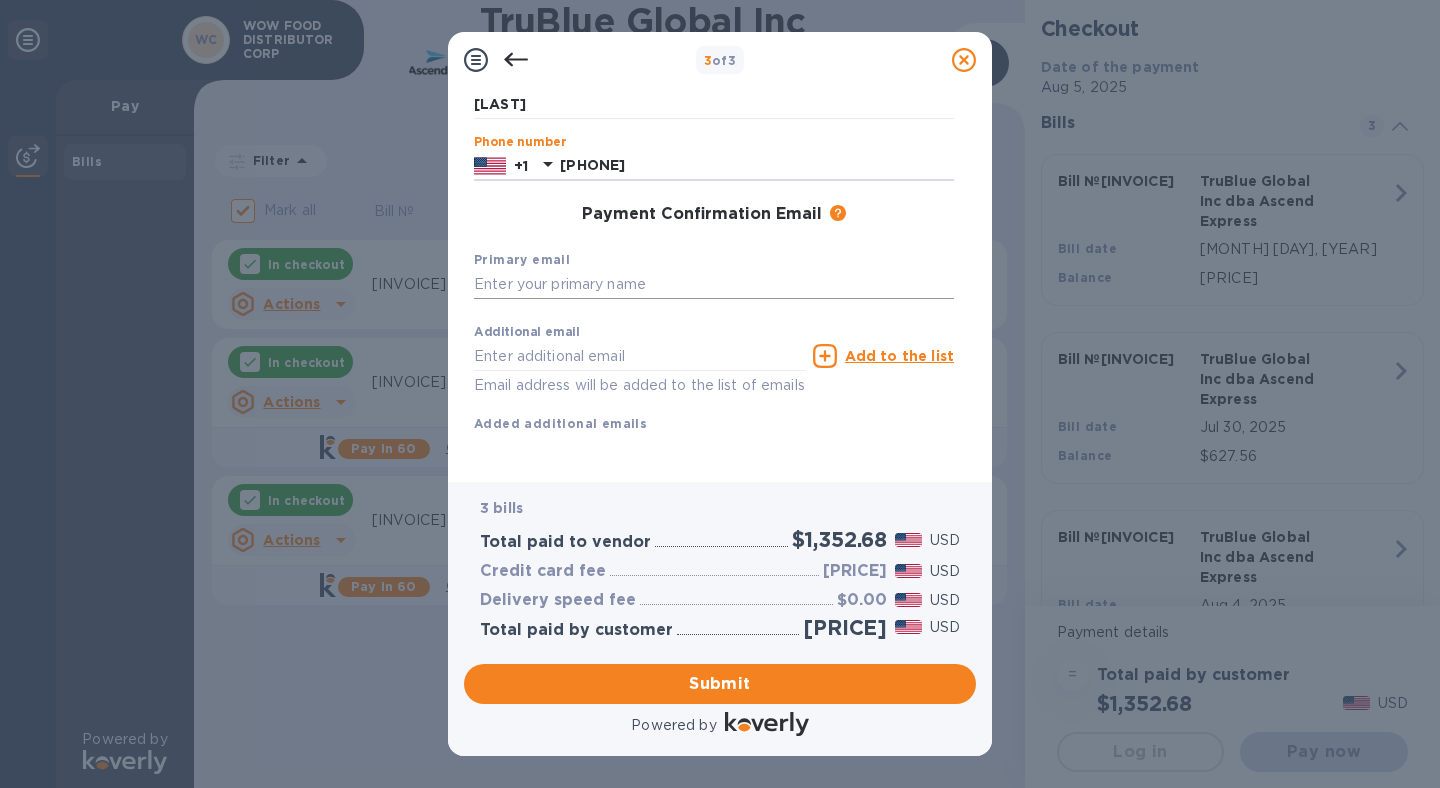 type on "[PHONE]" 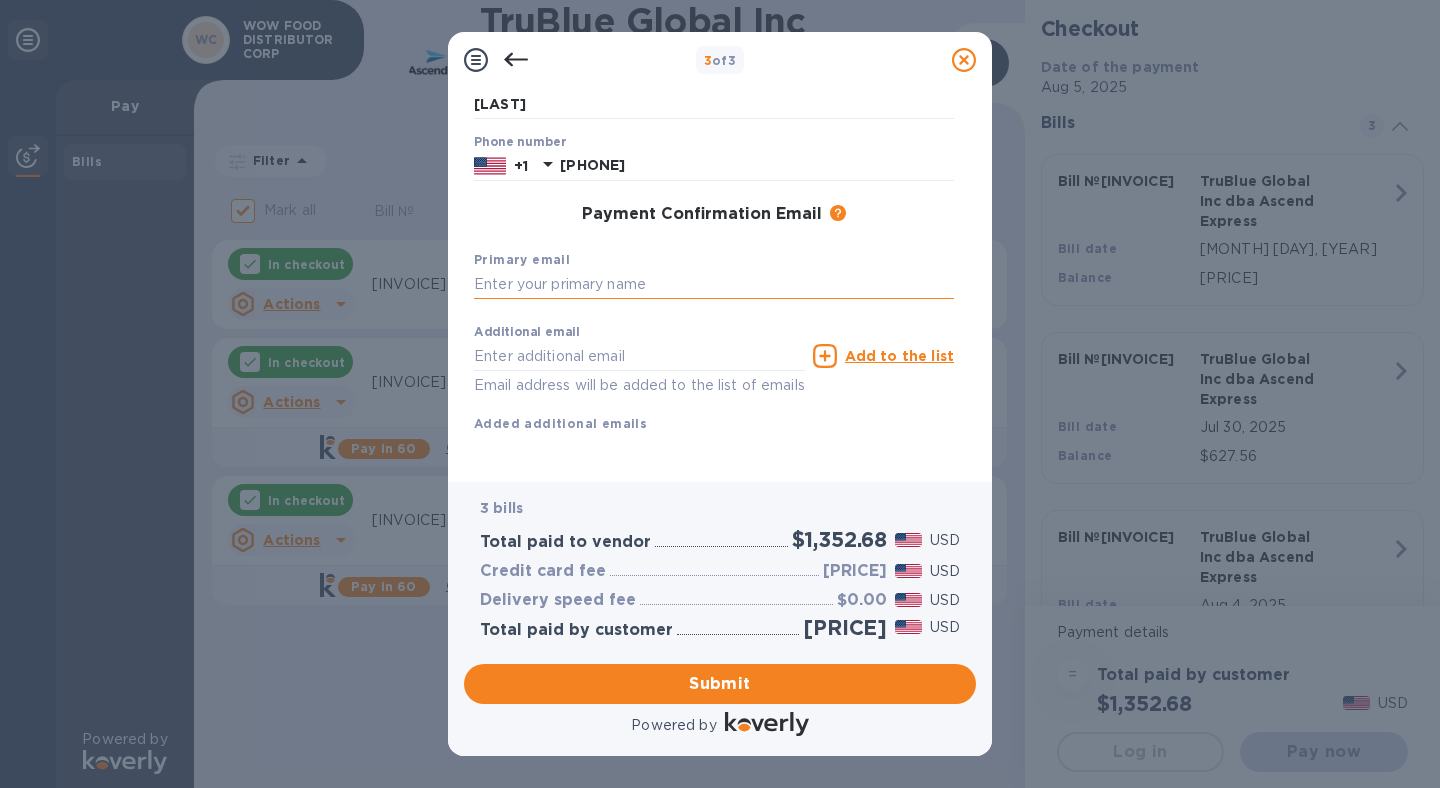 click at bounding box center (714, 285) 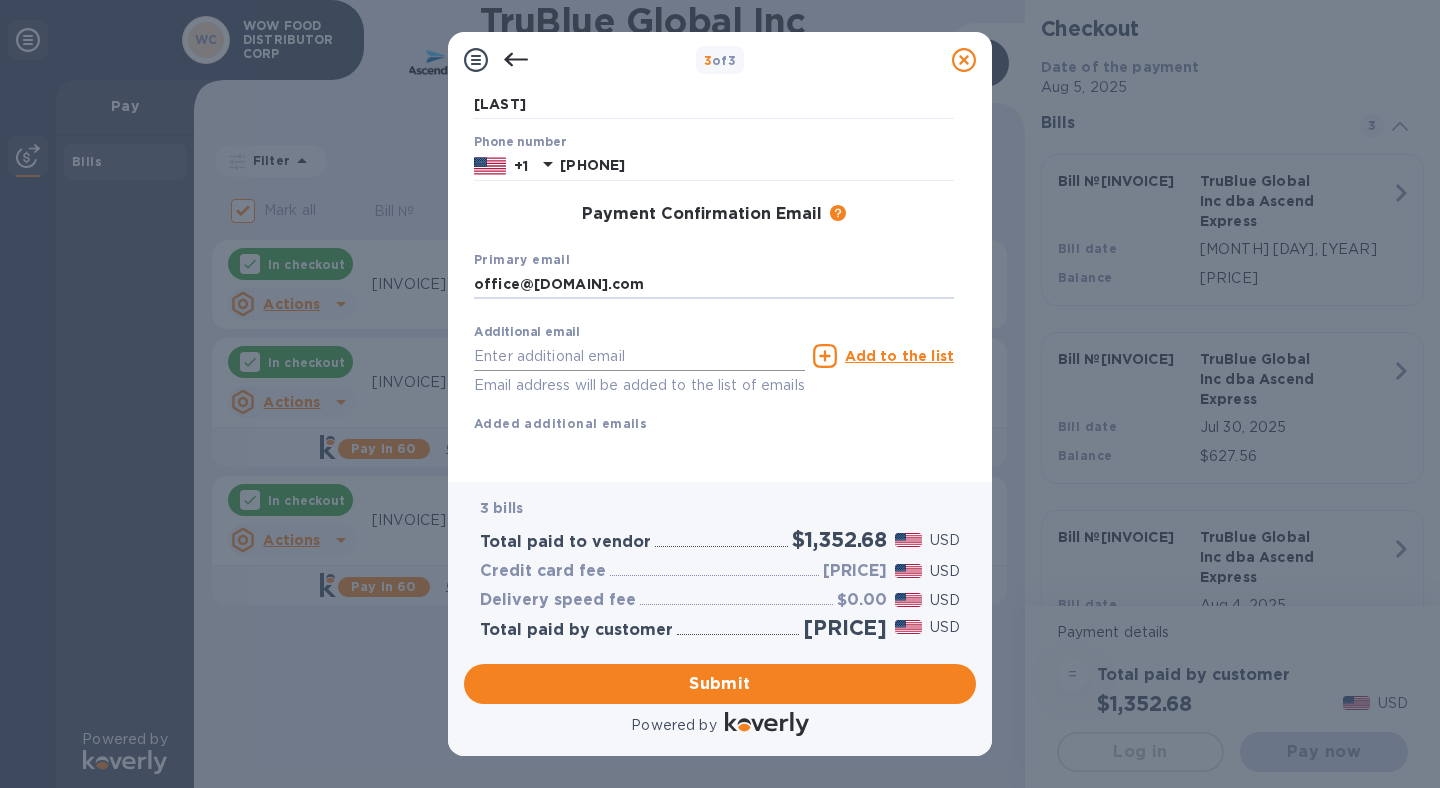 type on "office@[DOMAIN].com" 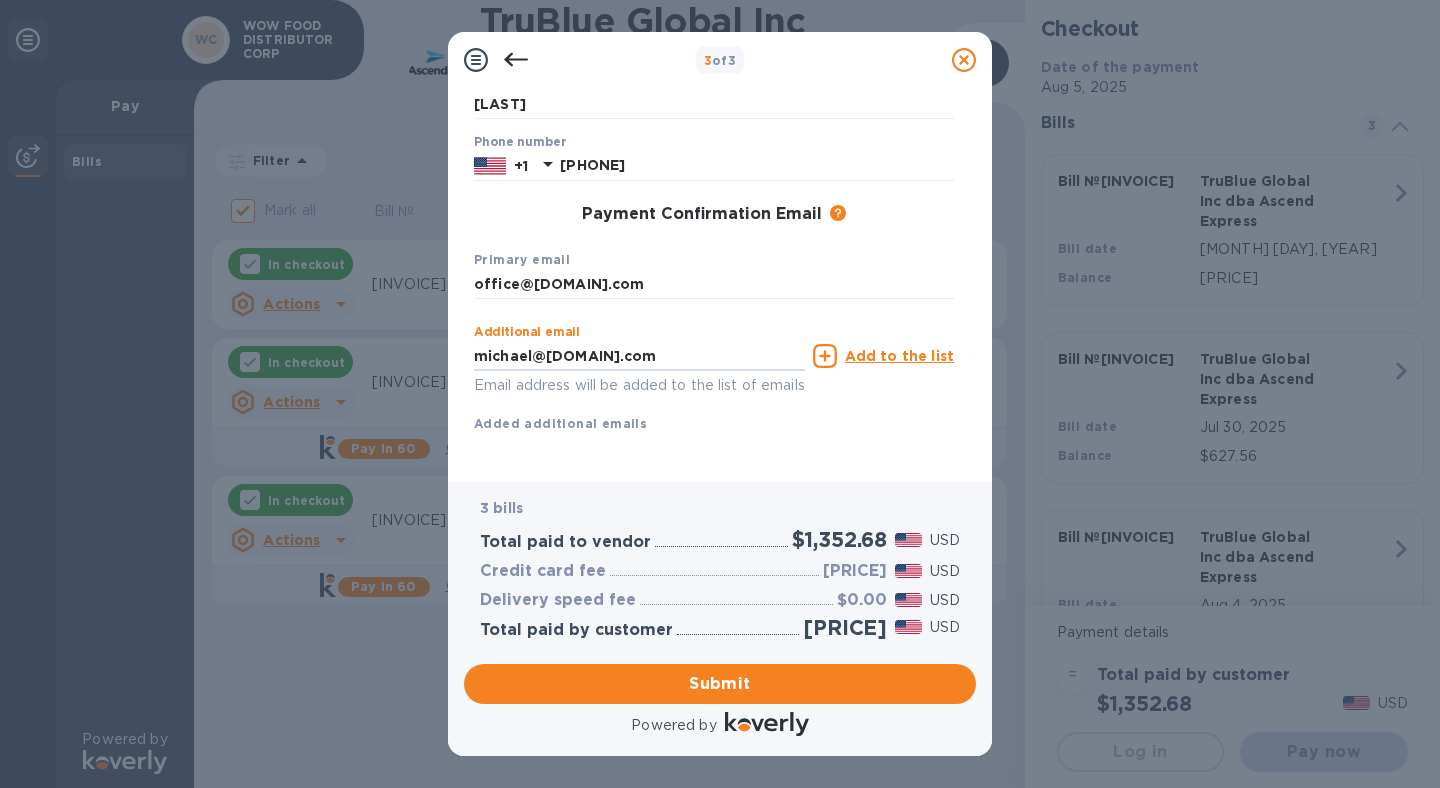 type on "michael@[DOMAIN].com" 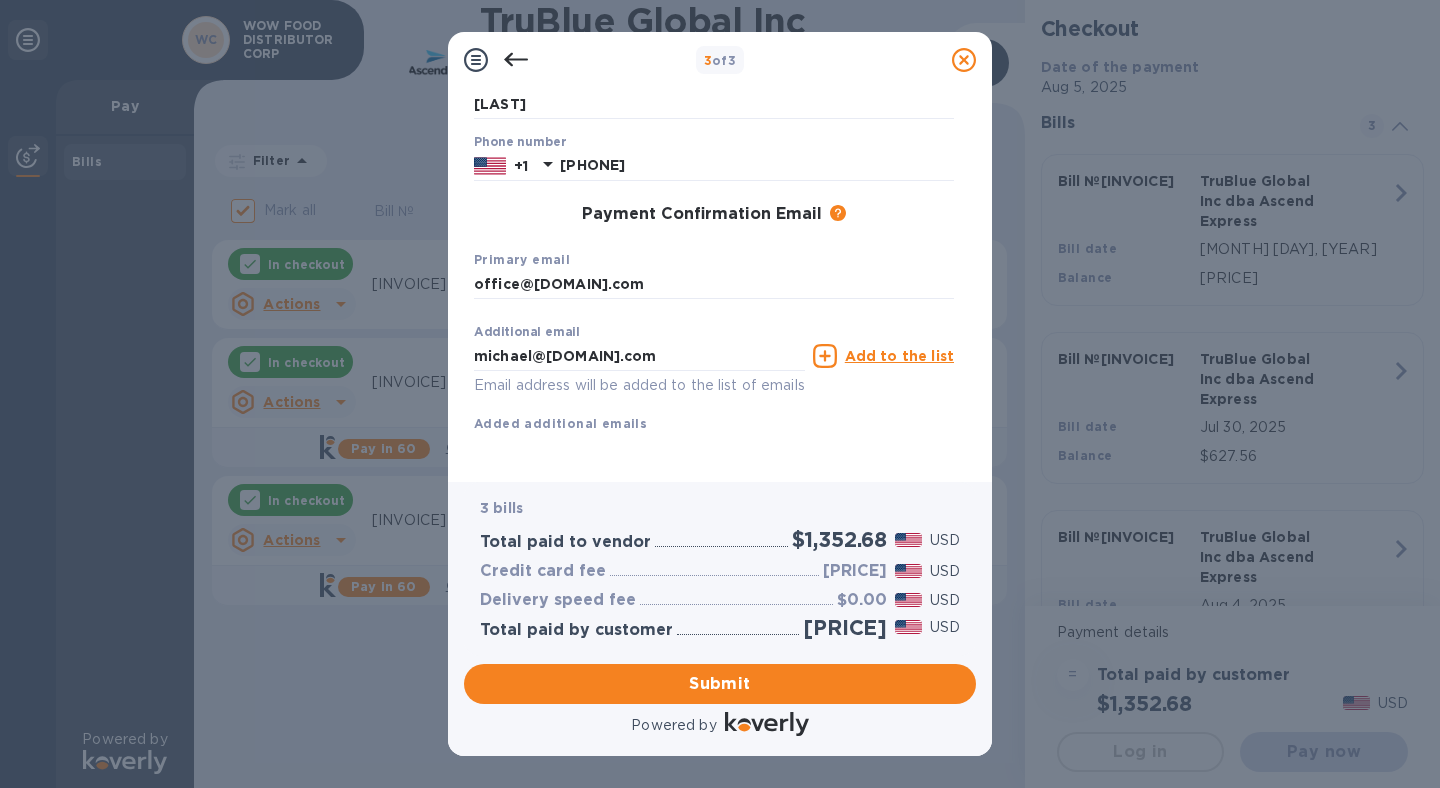 click on "Add to the list" at bounding box center (899, 356) 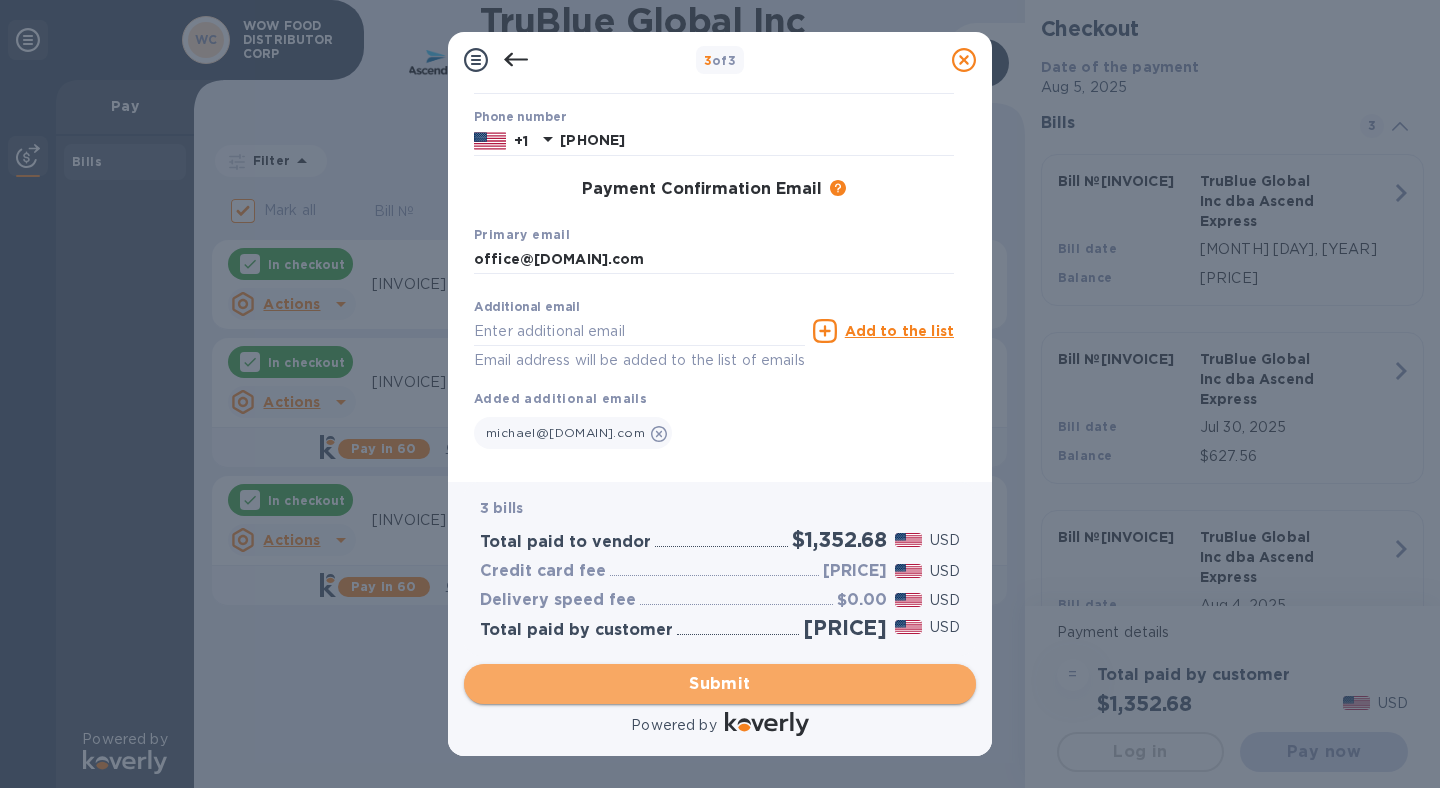 click on "Submit" at bounding box center (720, 684) 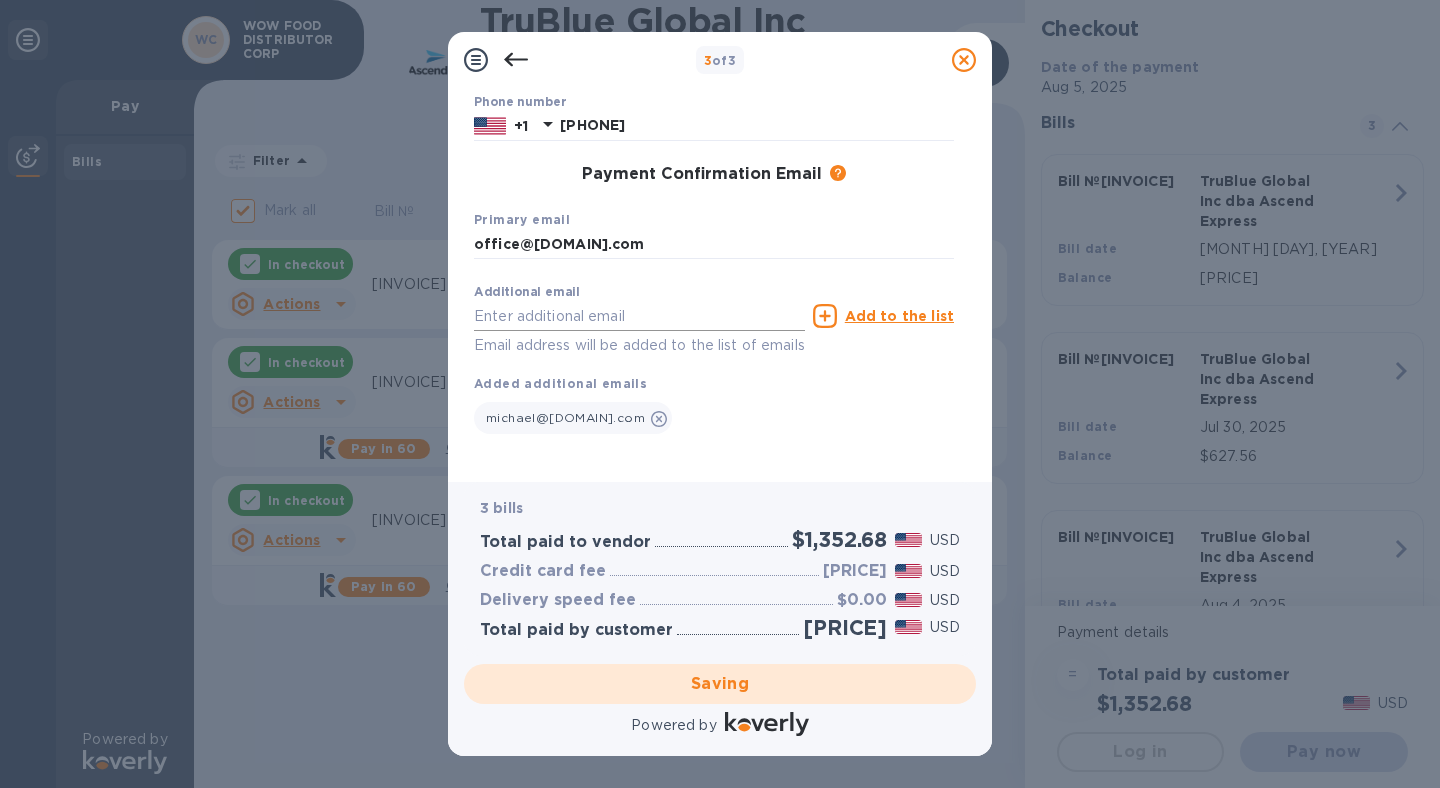 checkbox on "false" 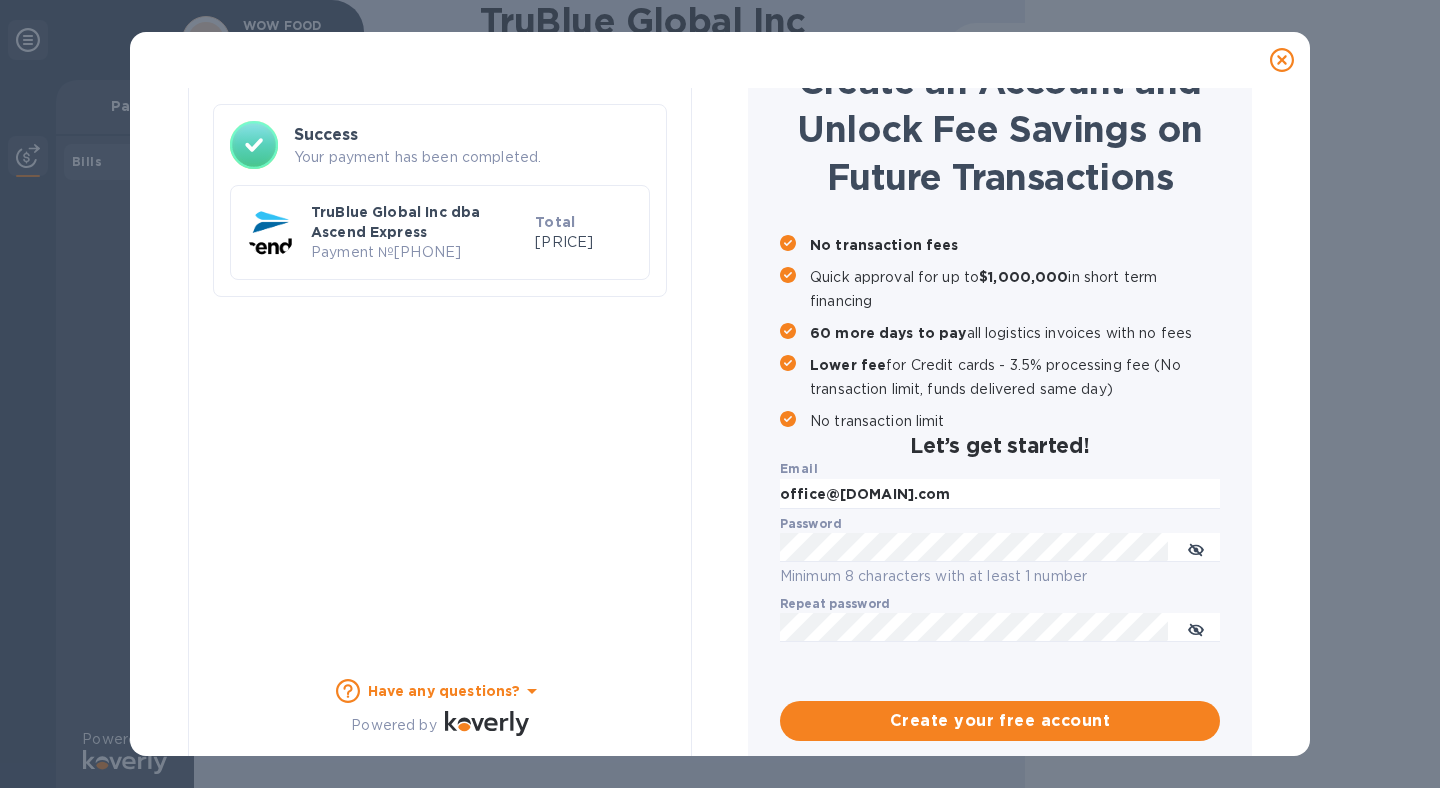 scroll, scrollTop: 132, scrollLeft: 0, axis: vertical 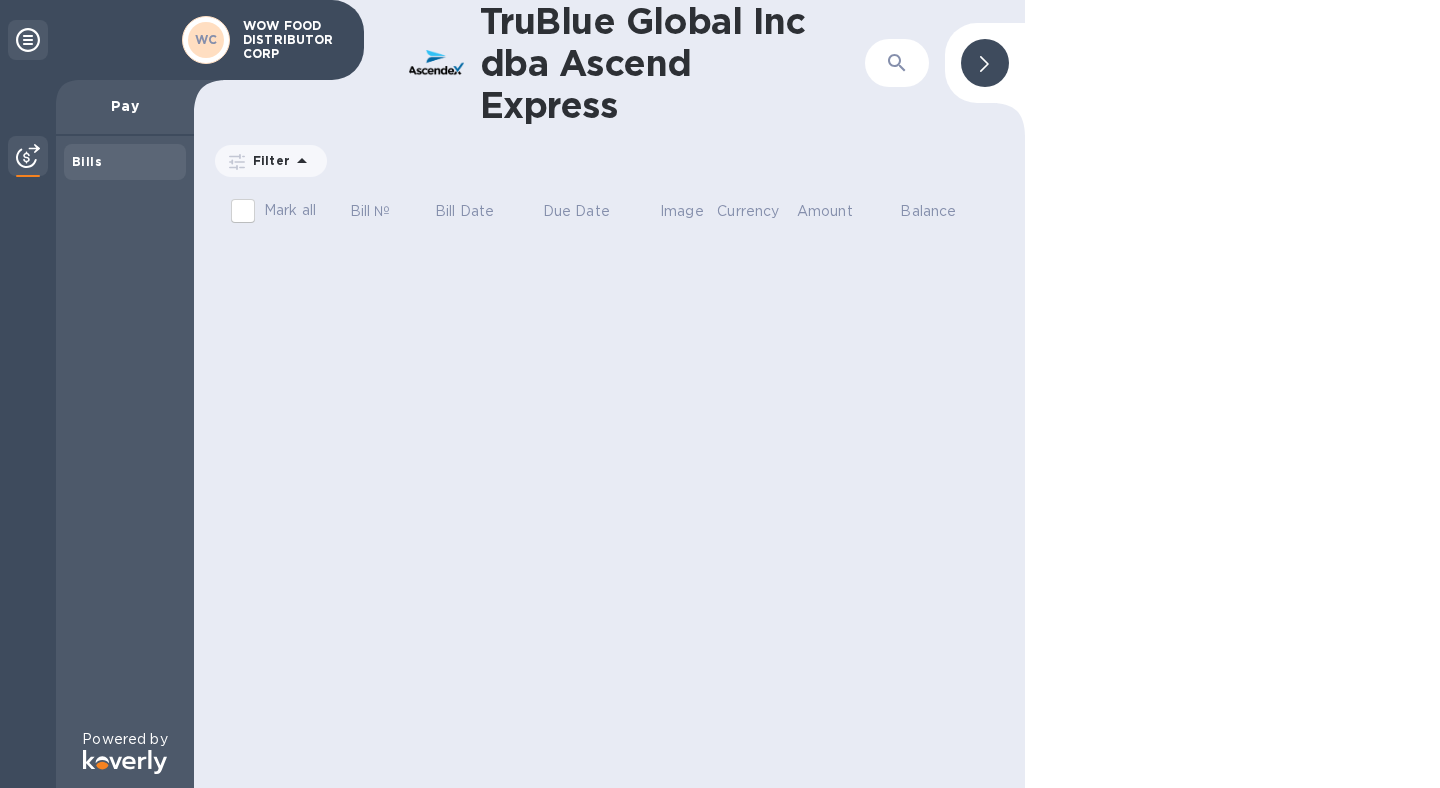 click on "Bills" at bounding box center [87, 161] 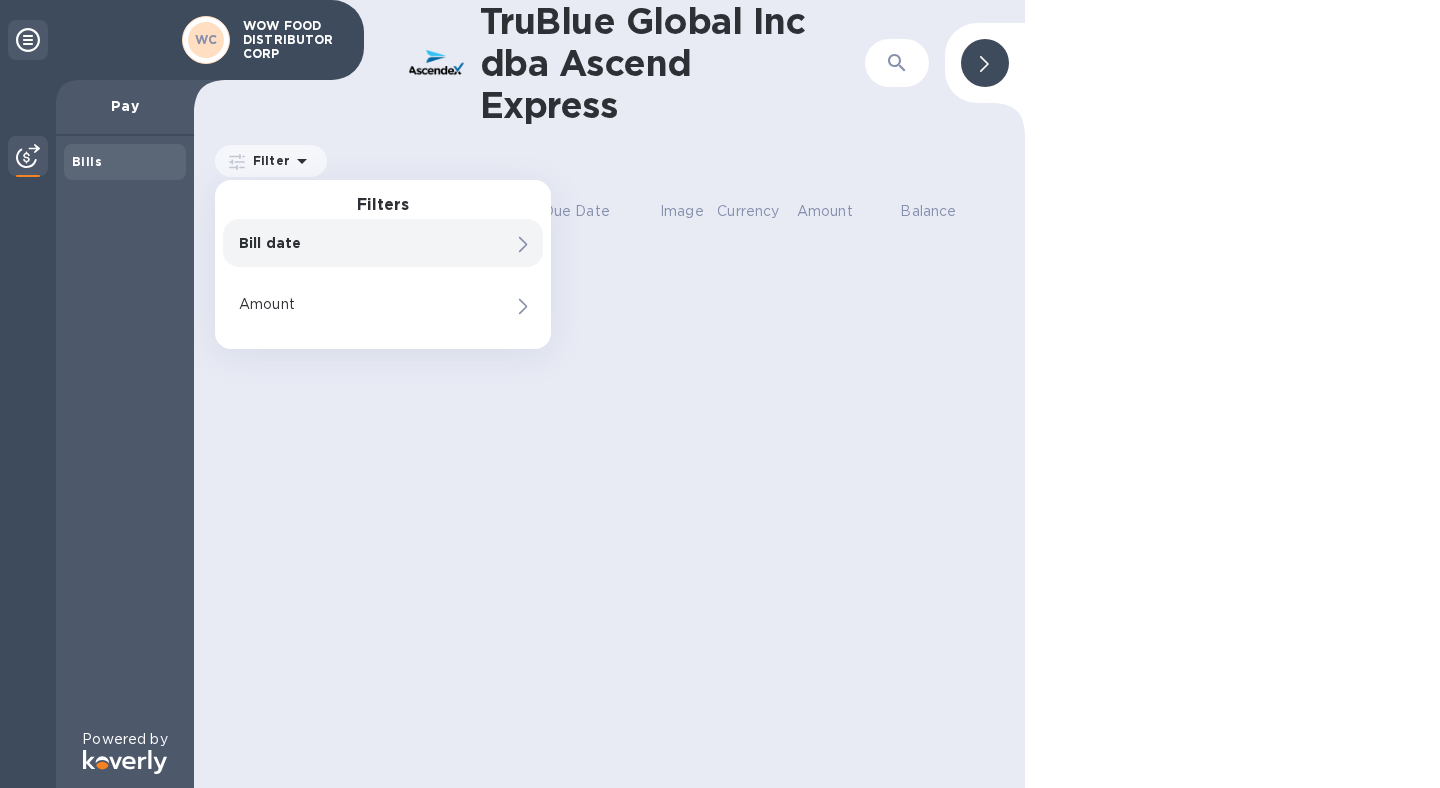 click on "TruBlue Global Inc dba Ascend Express ​ Filter Filters Bill date Amount Amount   Mark all Bill № Bill Date Due Date Image Currency Amount Balance" at bounding box center (609, 394) 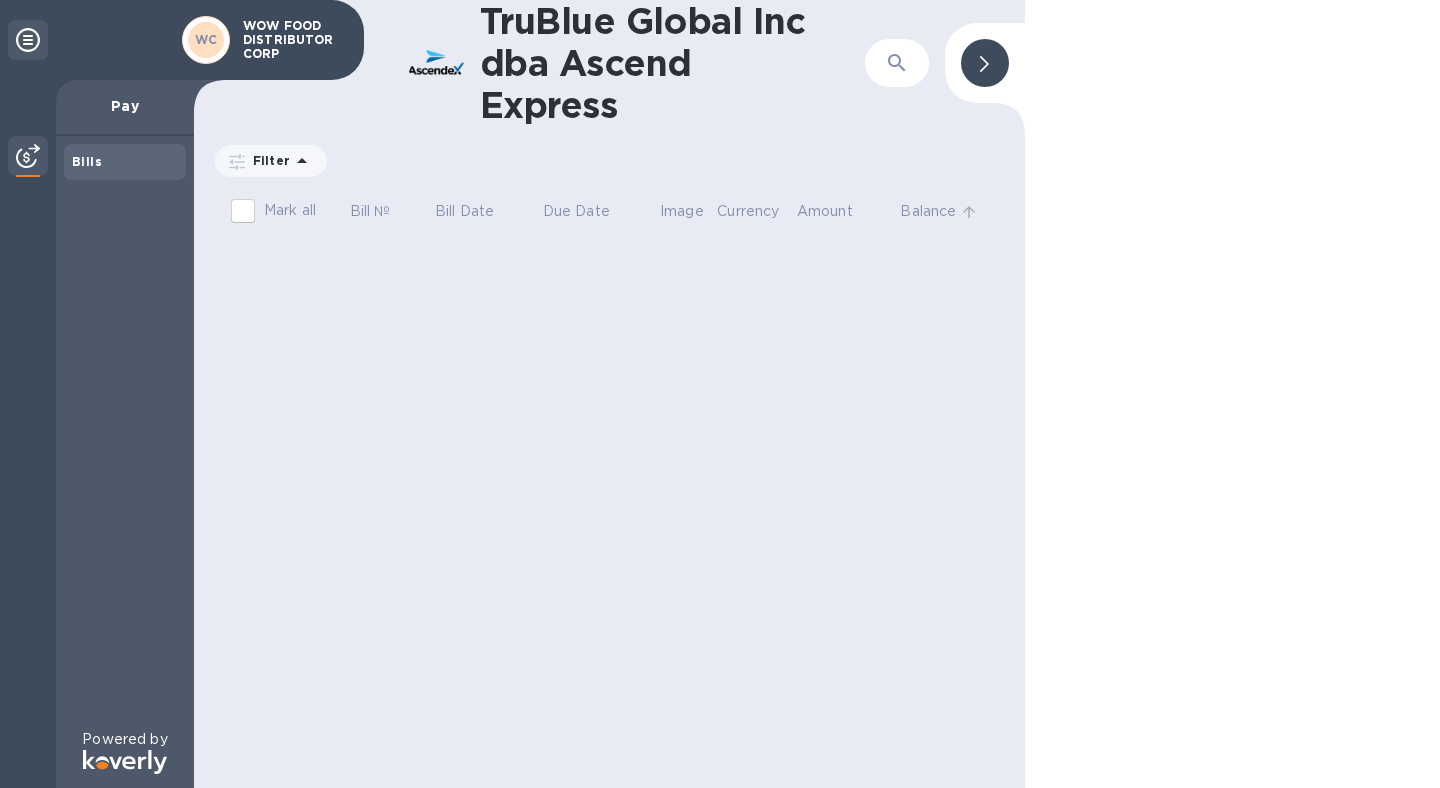 click on "Balance" at bounding box center (928, 211) 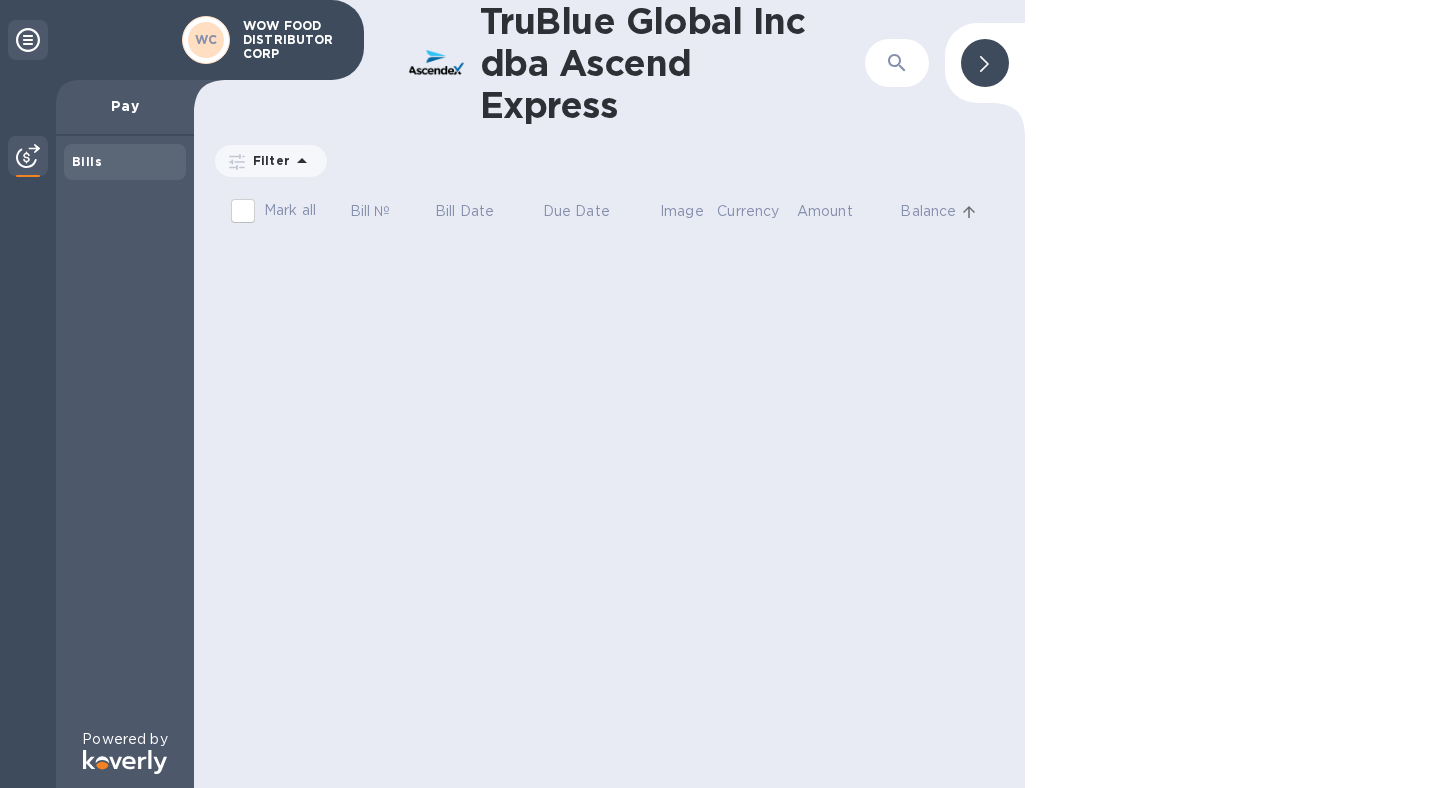 click on "Bills" at bounding box center (87, 161) 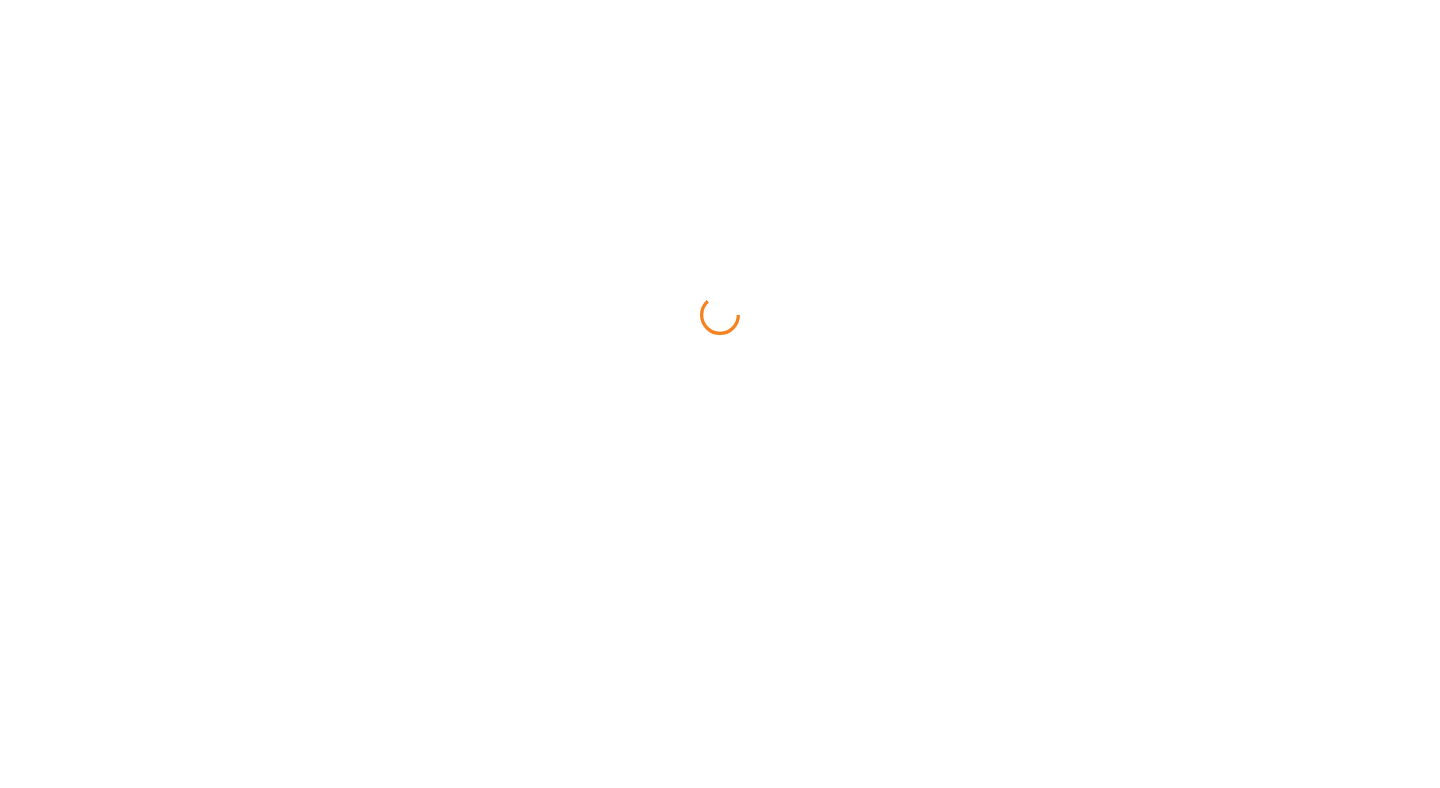 scroll, scrollTop: 0, scrollLeft: 0, axis: both 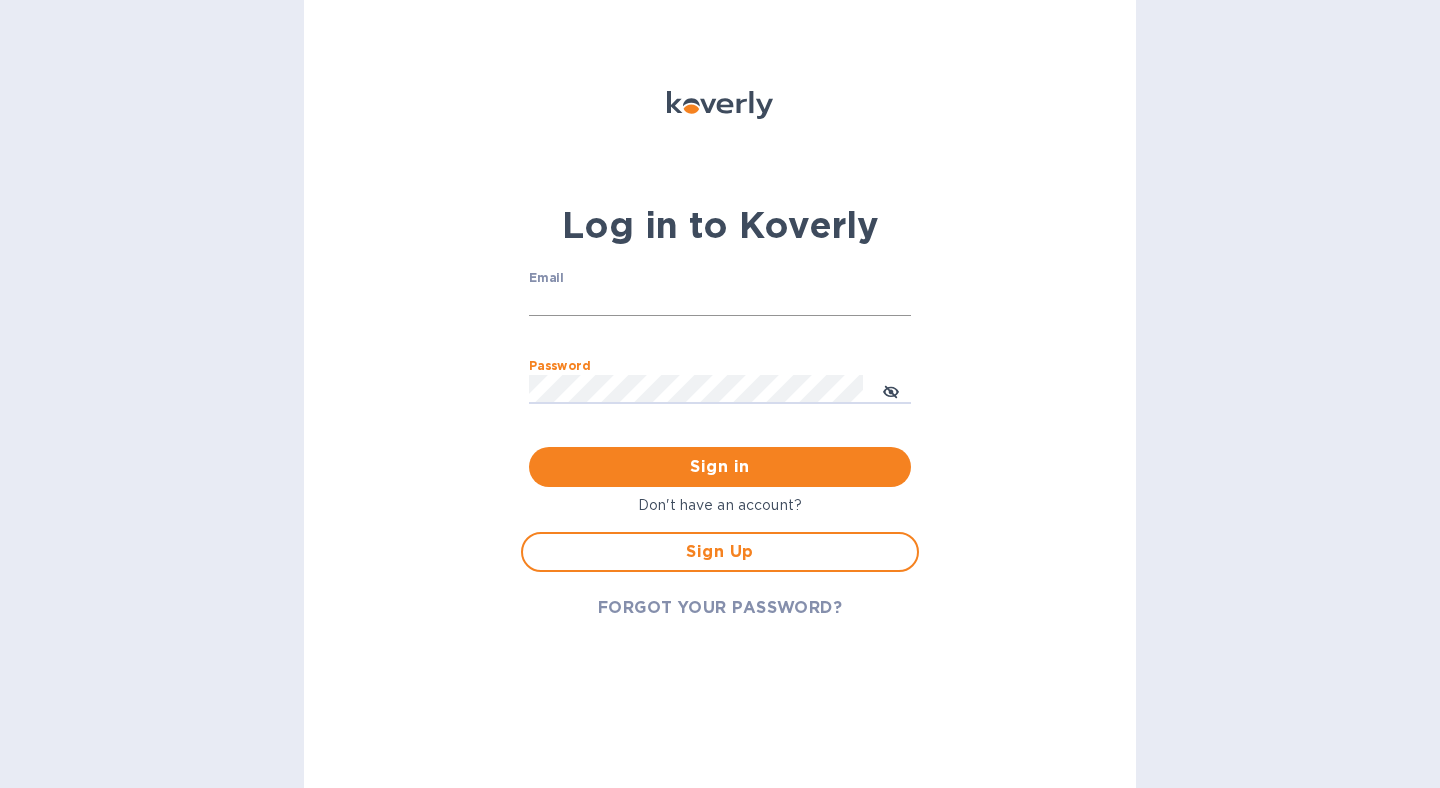 click on "Email" at bounding box center (720, 302) 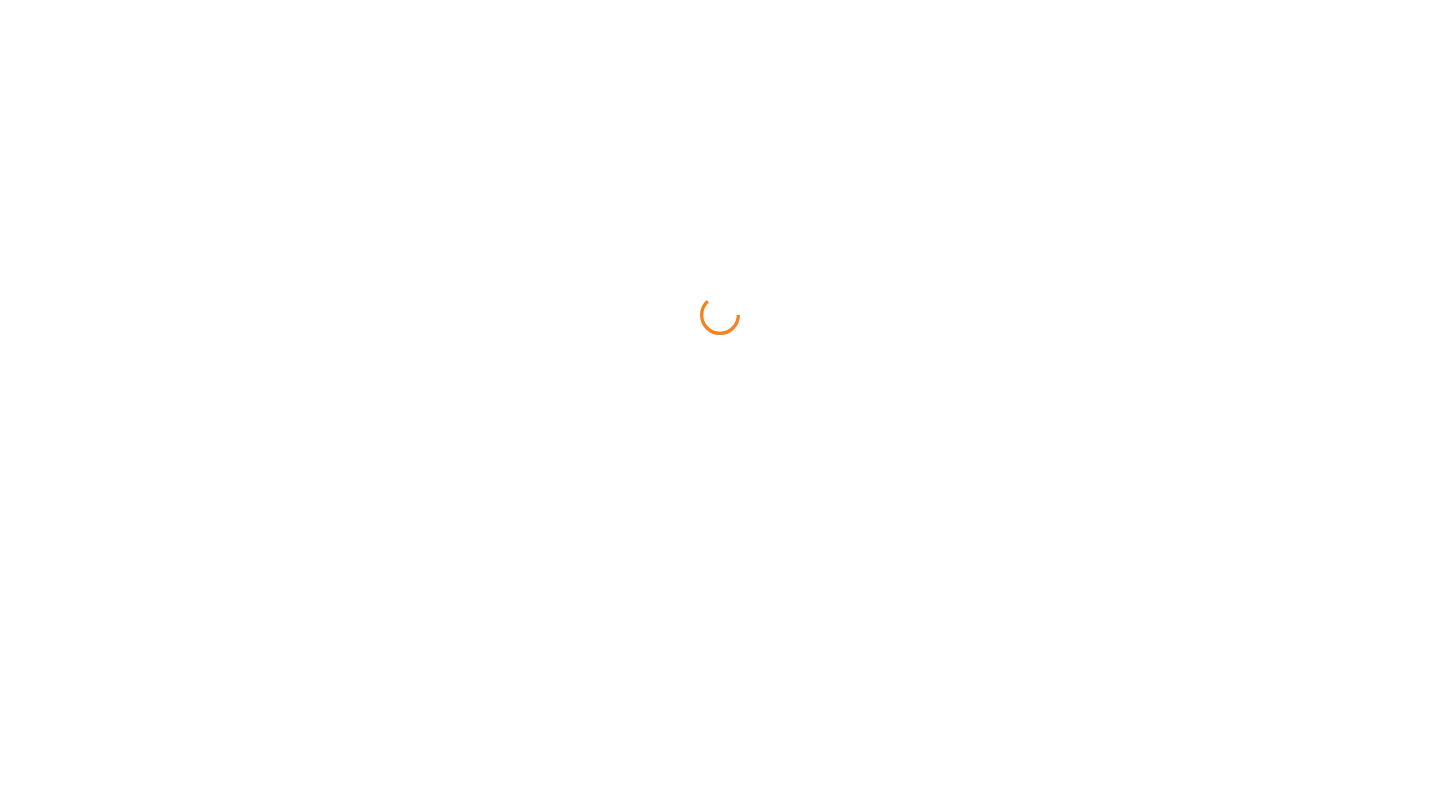 scroll, scrollTop: 0, scrollLeft: 0, axis: both 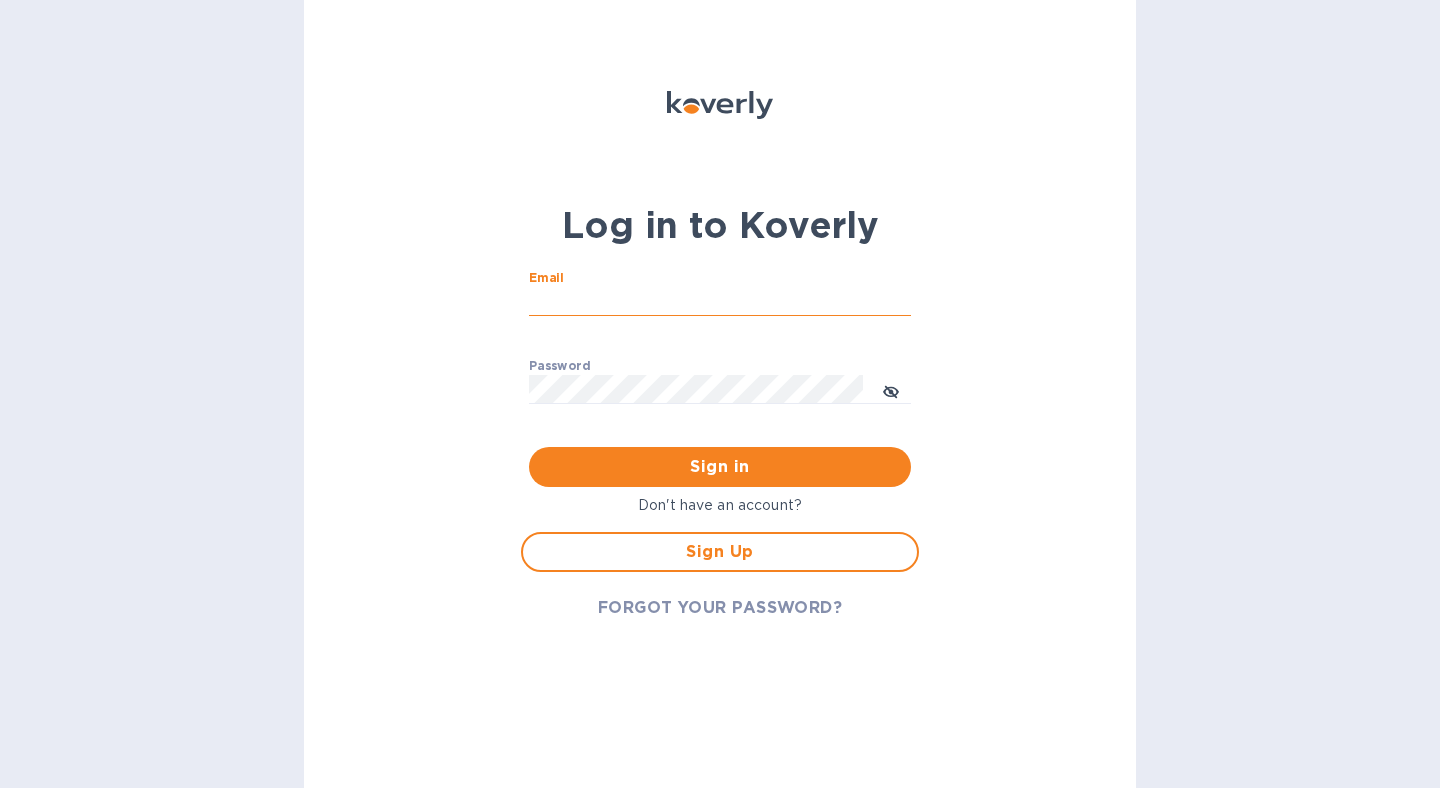 click on "Email" at bounding box center [720, 302] 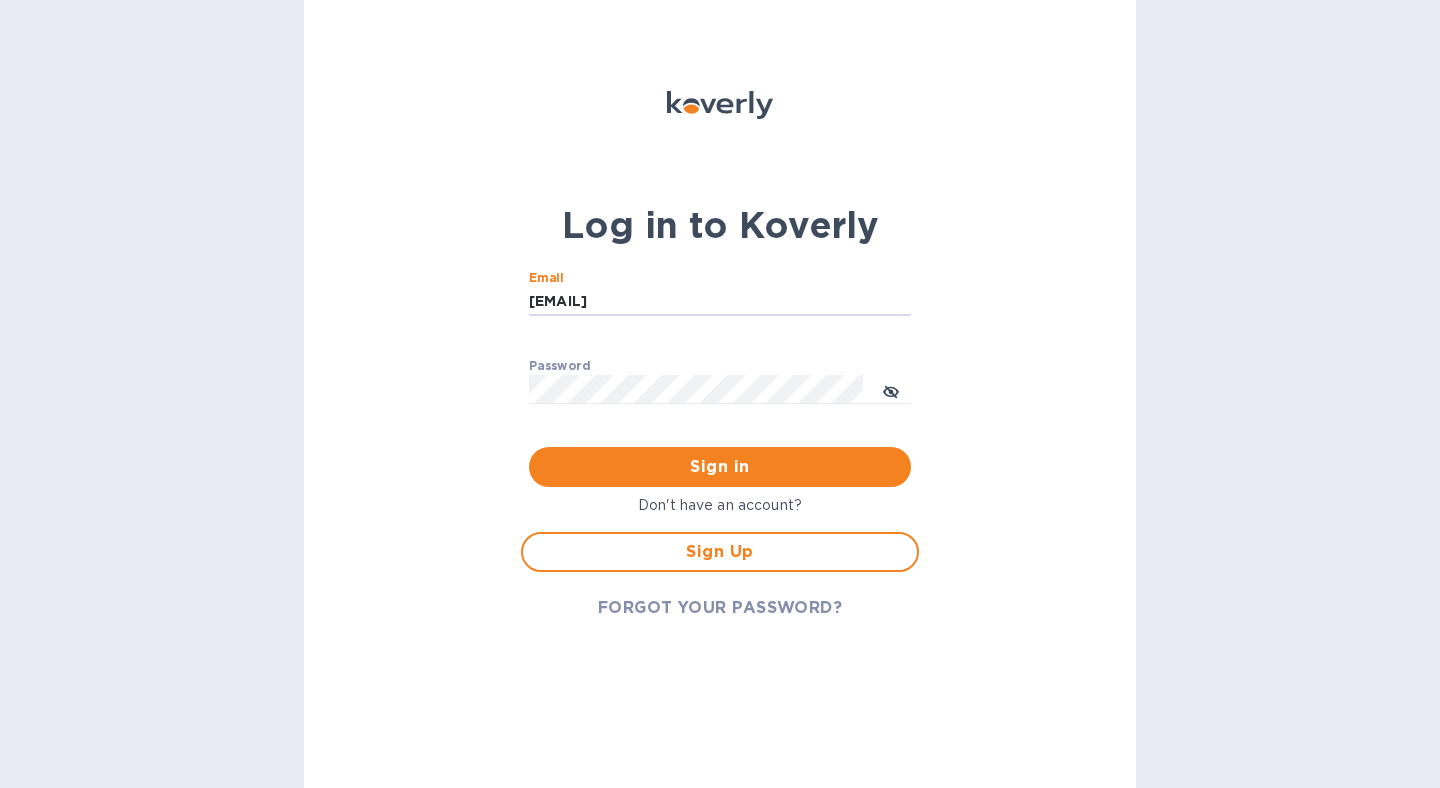 type on "[EMAIL]" 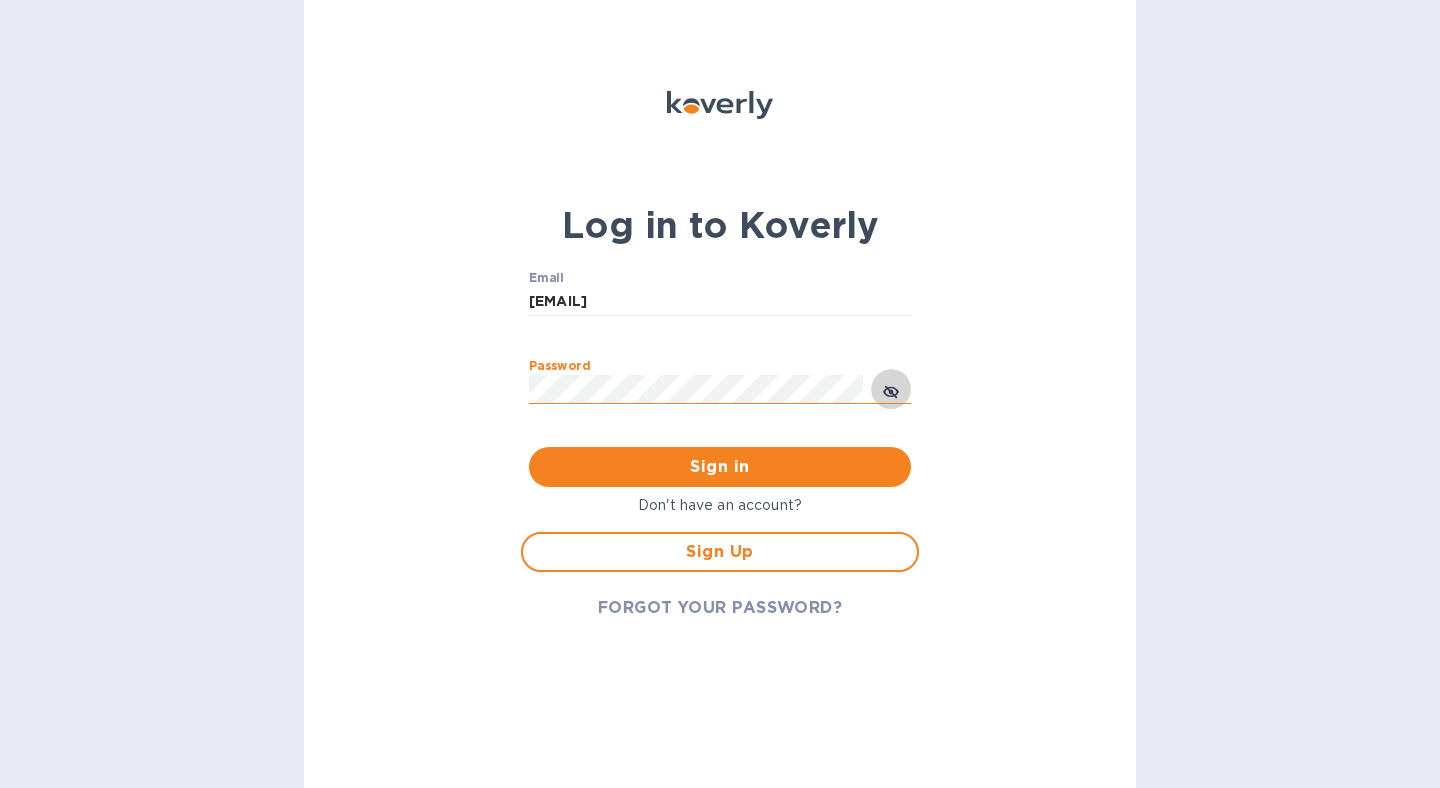 drag, startPoint x: 889, startPoint y: 389, endPoint x: 832, endPoint y: 458, distance: 89.498604 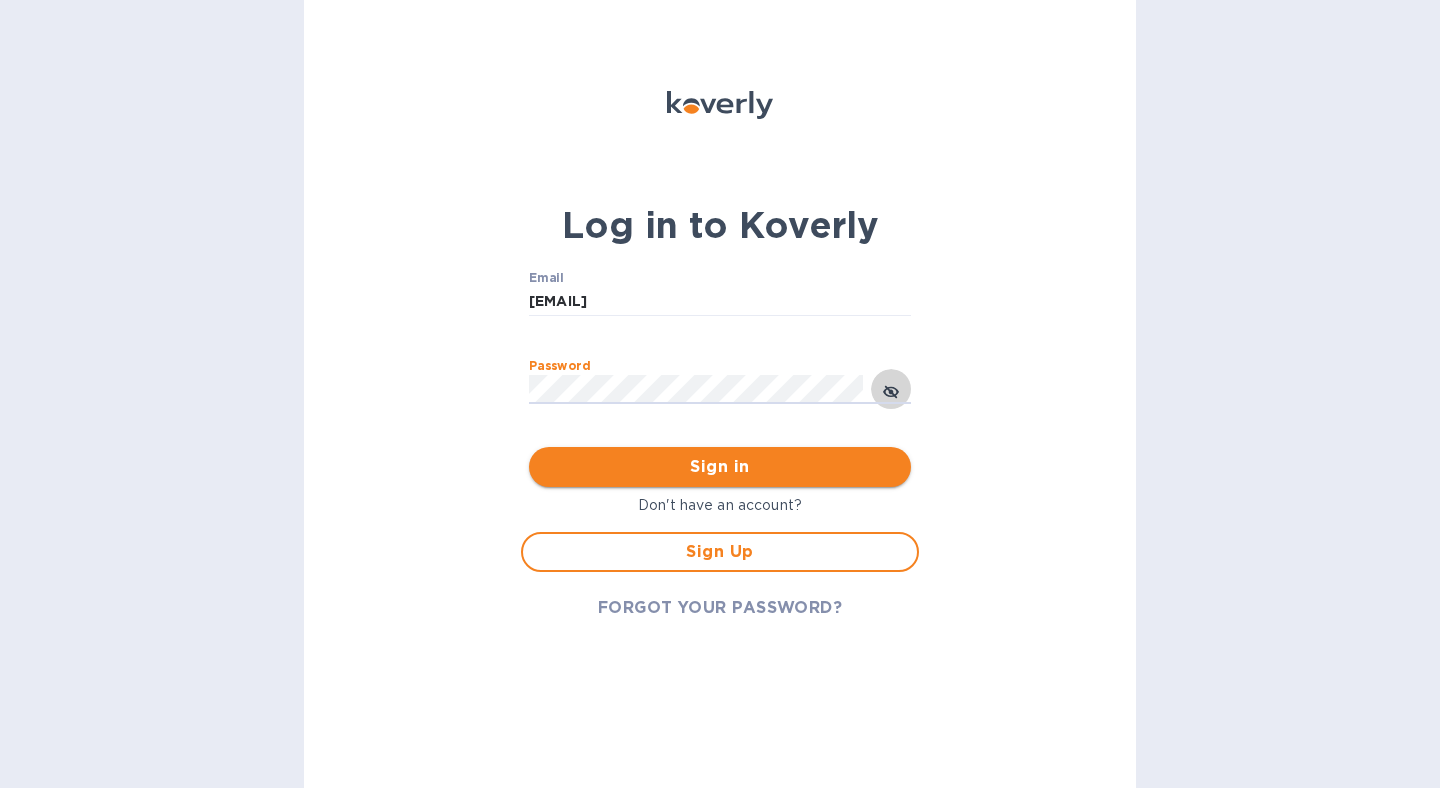 click 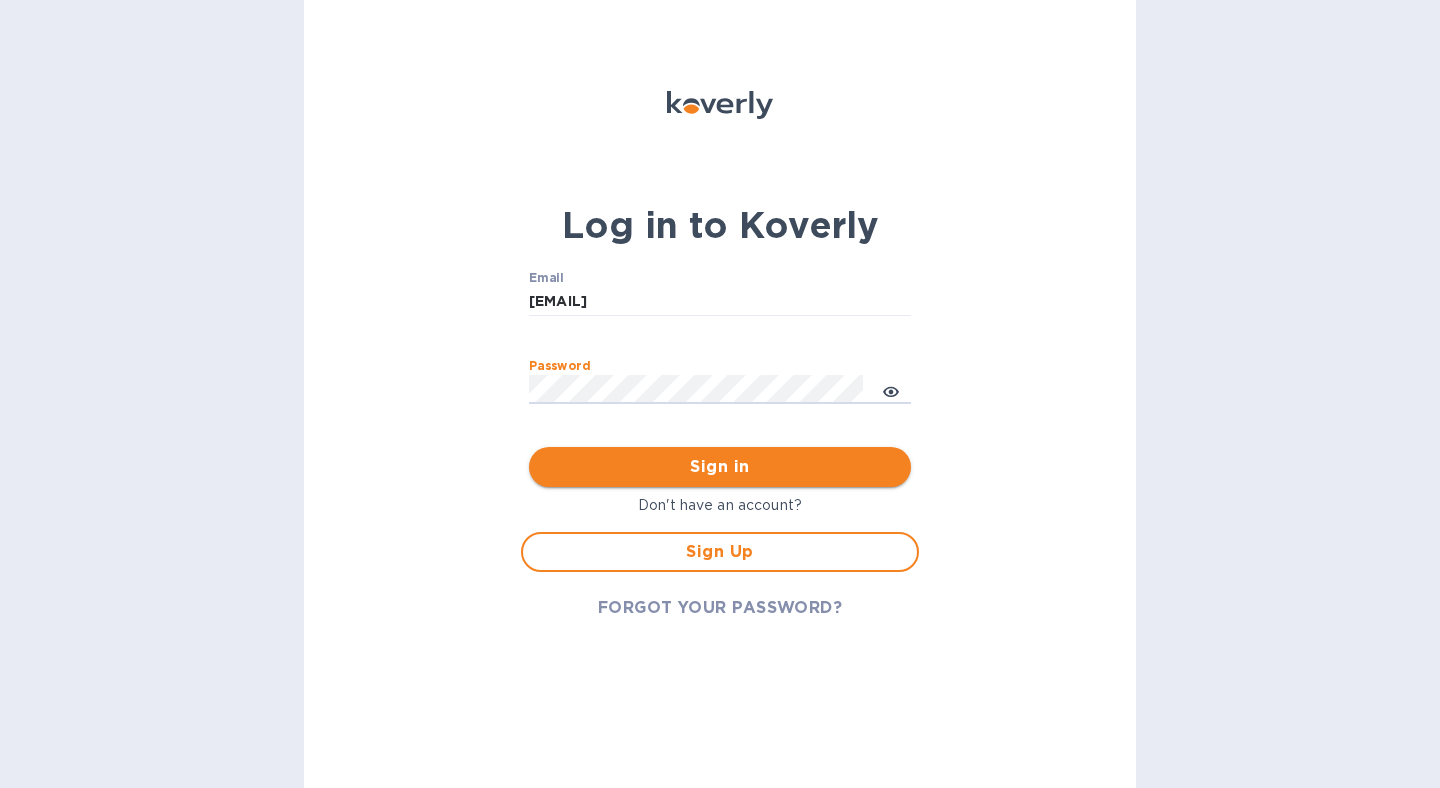 click on "Sign in" at bounding box center [720, 467] 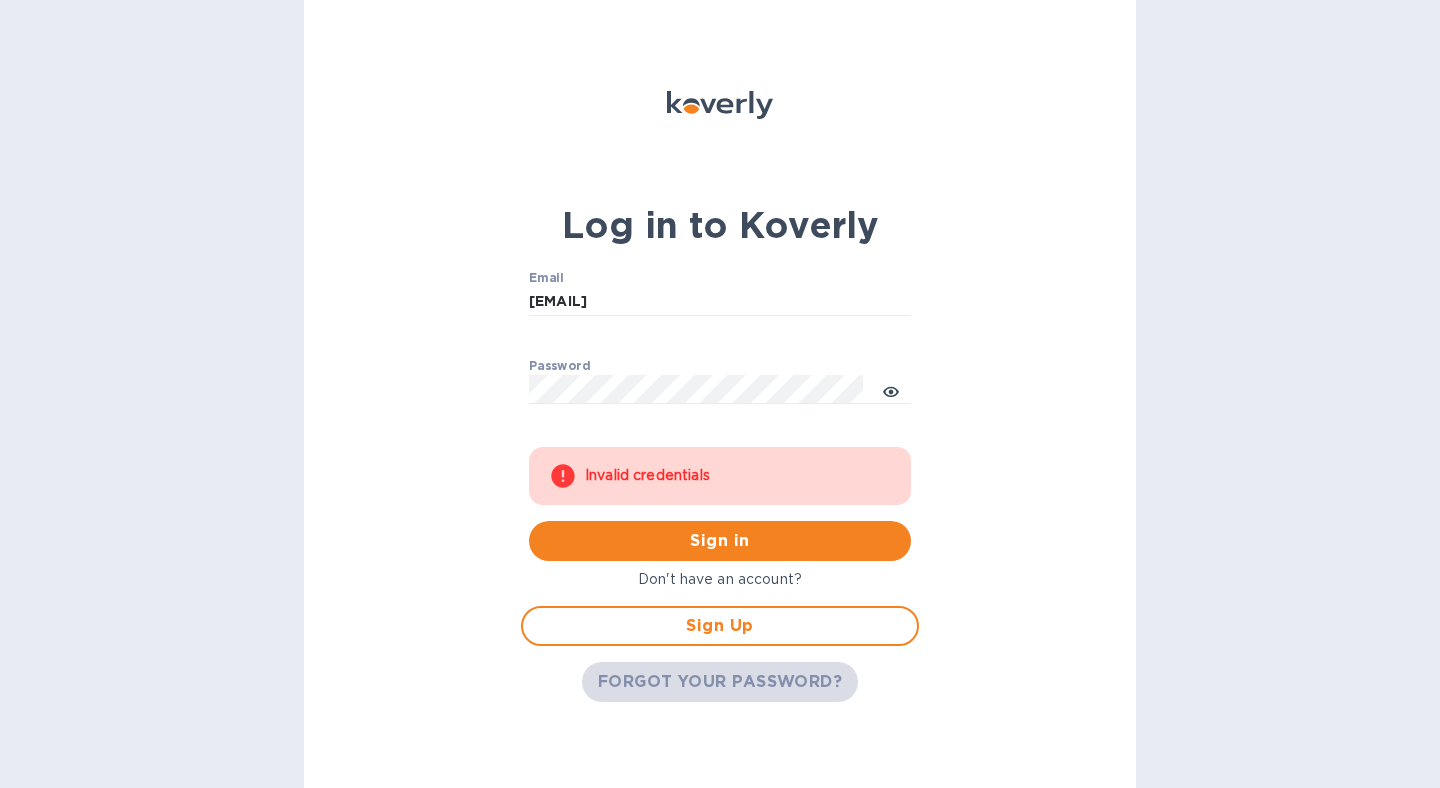 click on "FORGOT YOUR PASSWORD?" at bounding box center [720, 682] 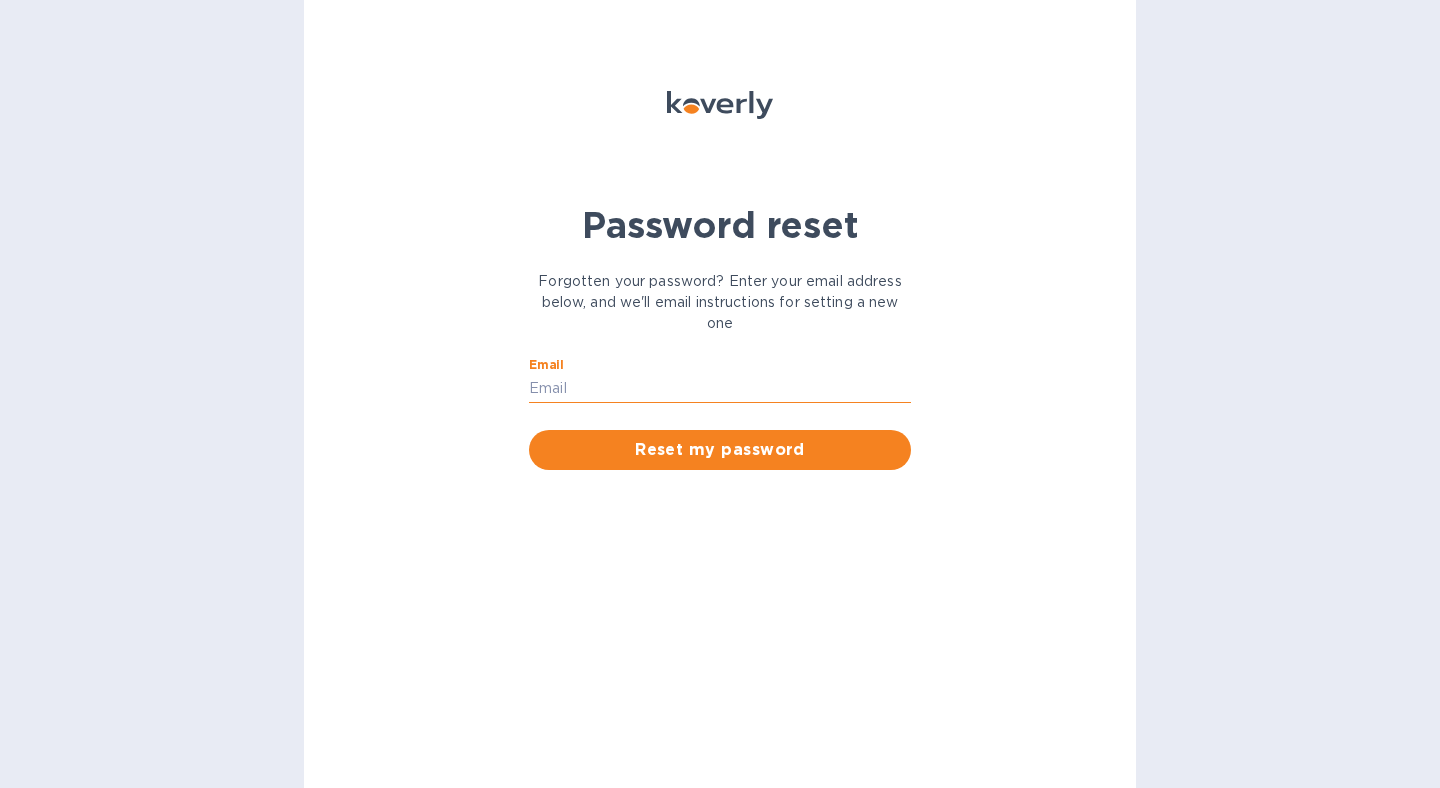 click on "Email" at bounding box center [720, 389] 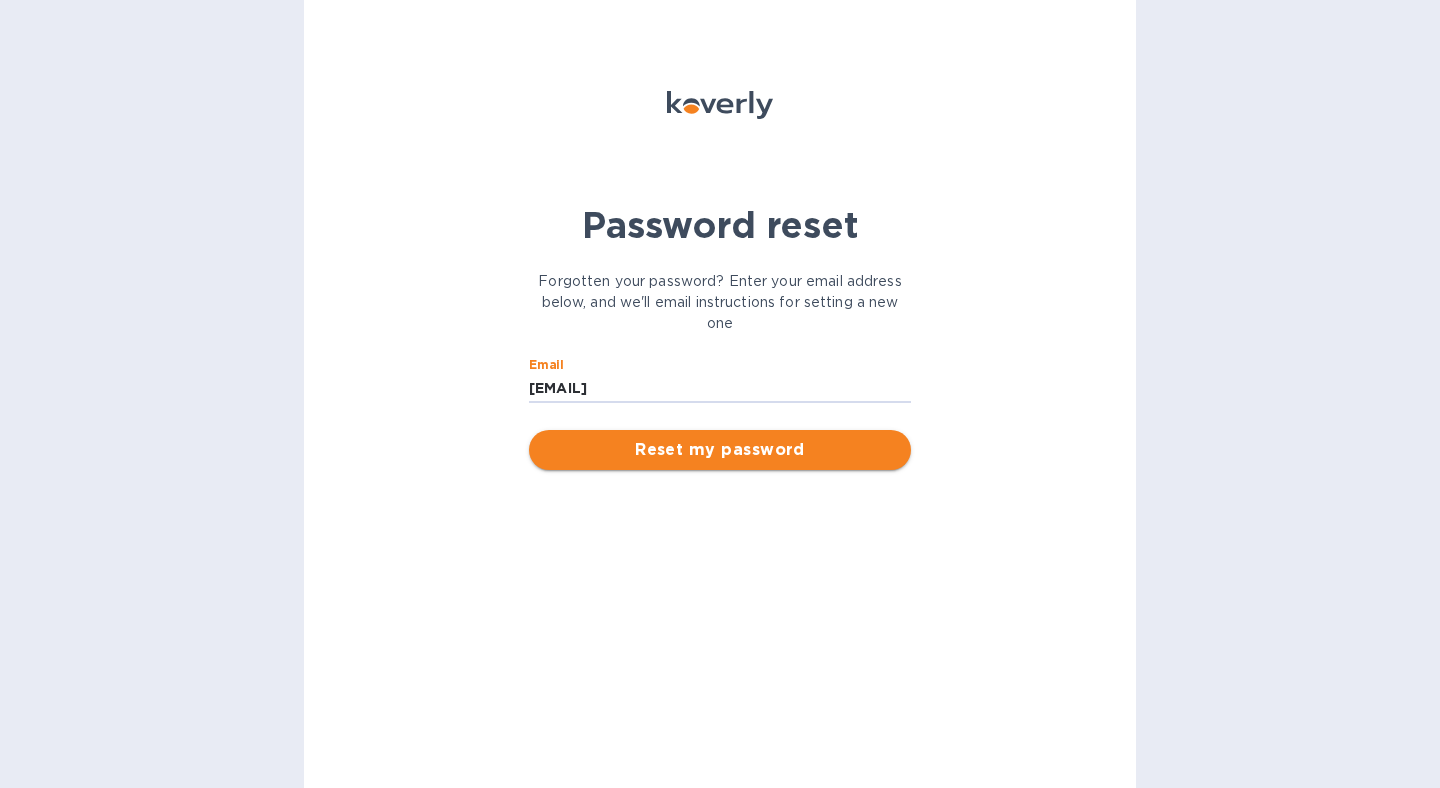 click on "Reset my password" at bounding box center [720, 450] 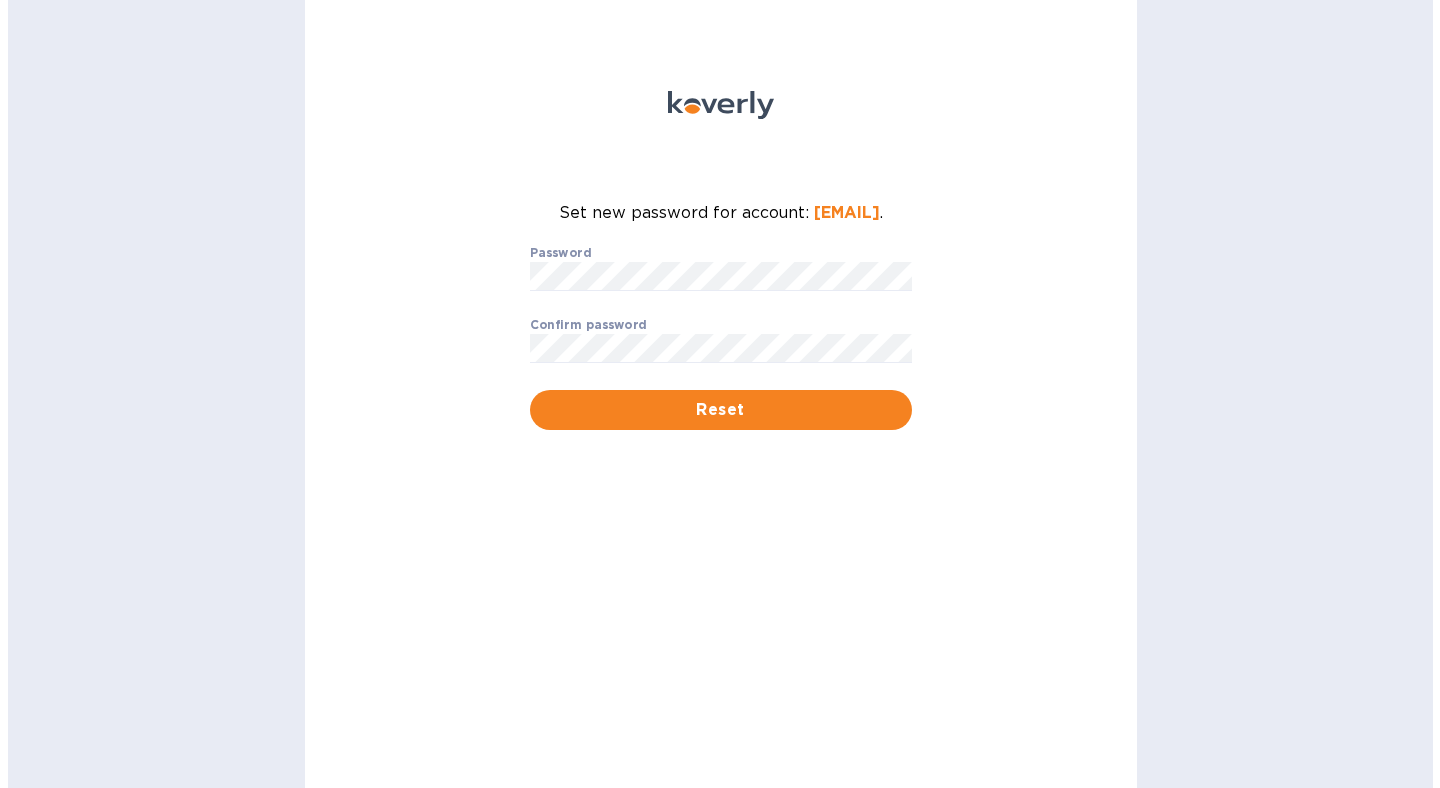 scroll, scrollTop: 0, scrollLeft: 0, axis: both 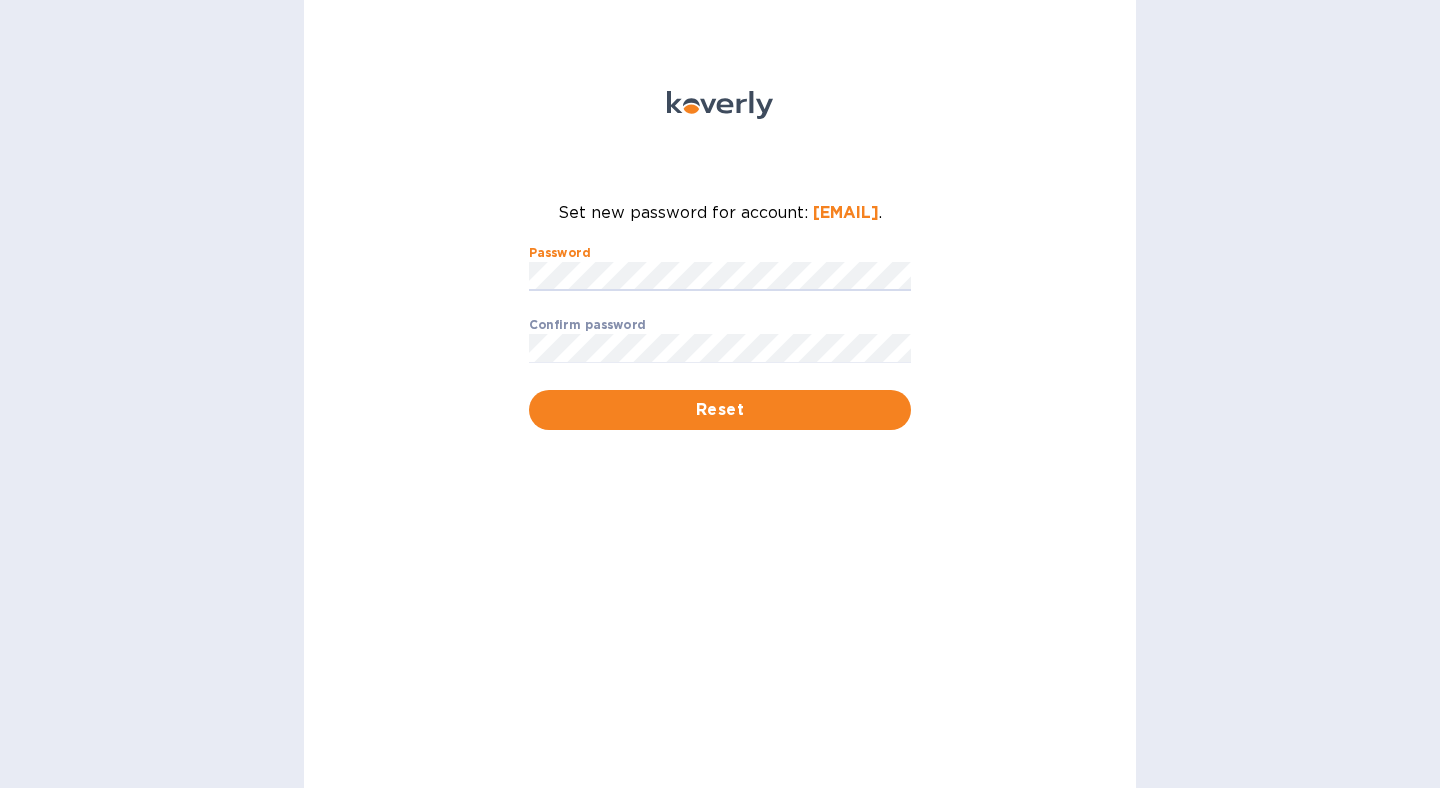 click on "Set new password for account:   [EMAIL] . Password ​ Confirm password ​ Reset" at bounding box center [720, 394] 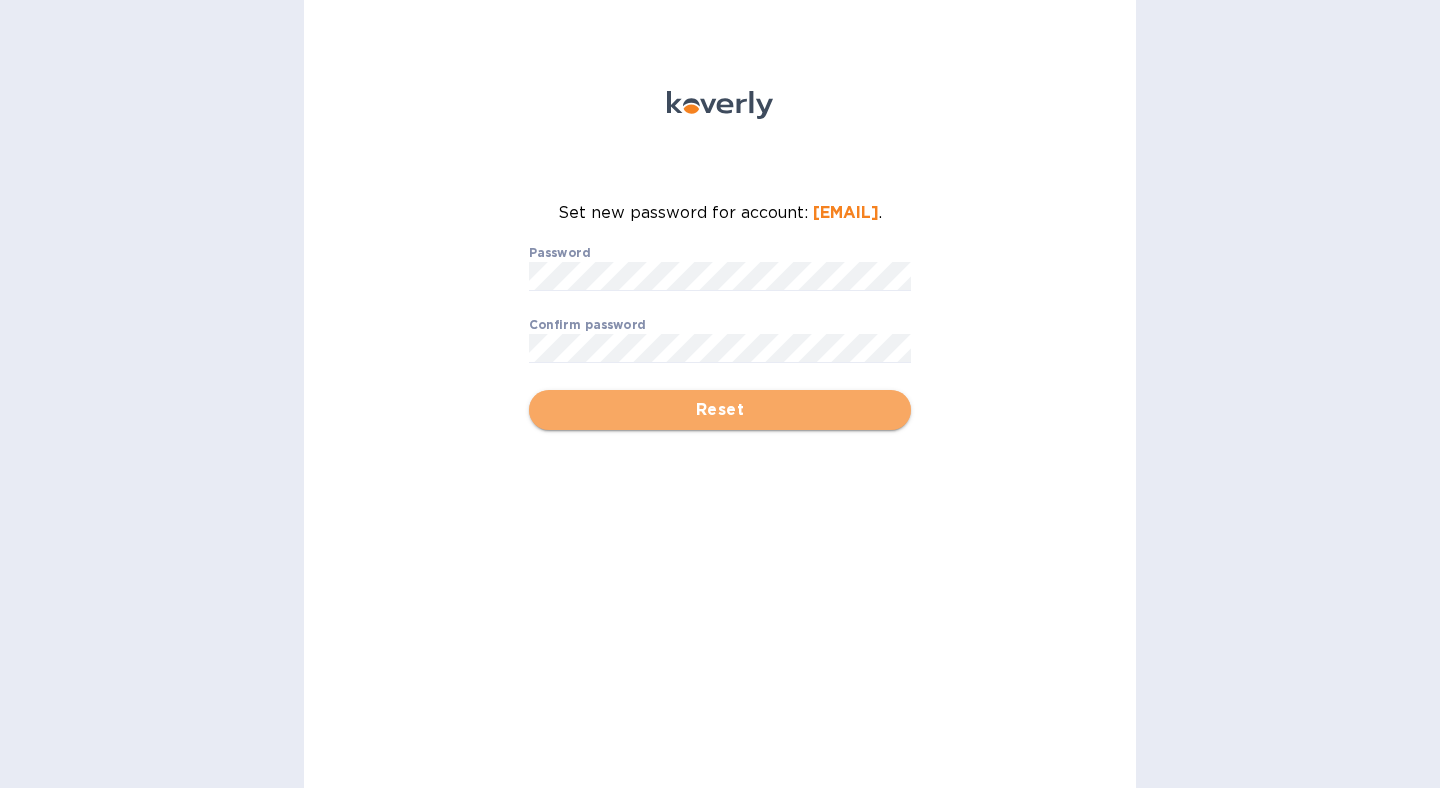click on "Reset" at bounding box center (720, 410) 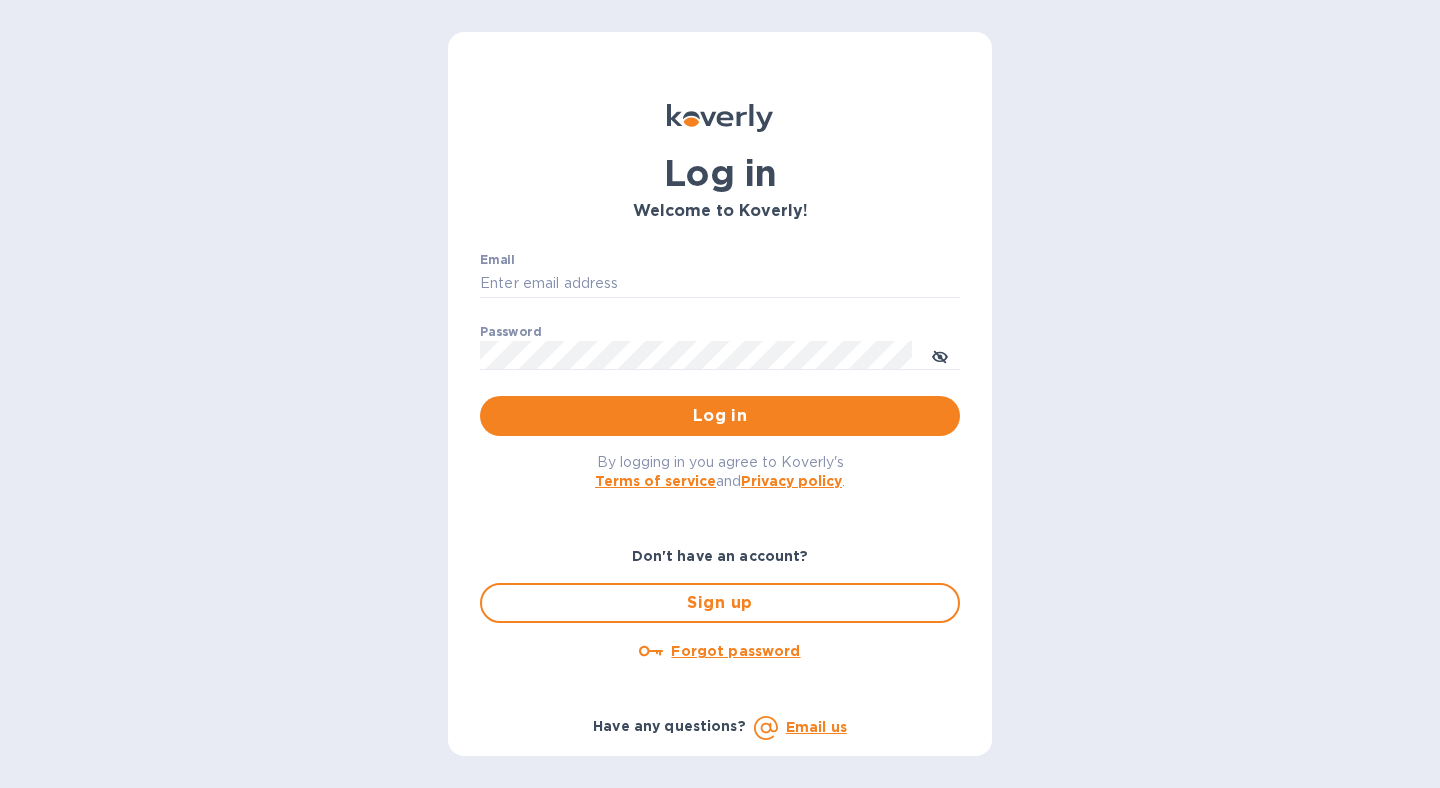 type on "[EMAIL]" 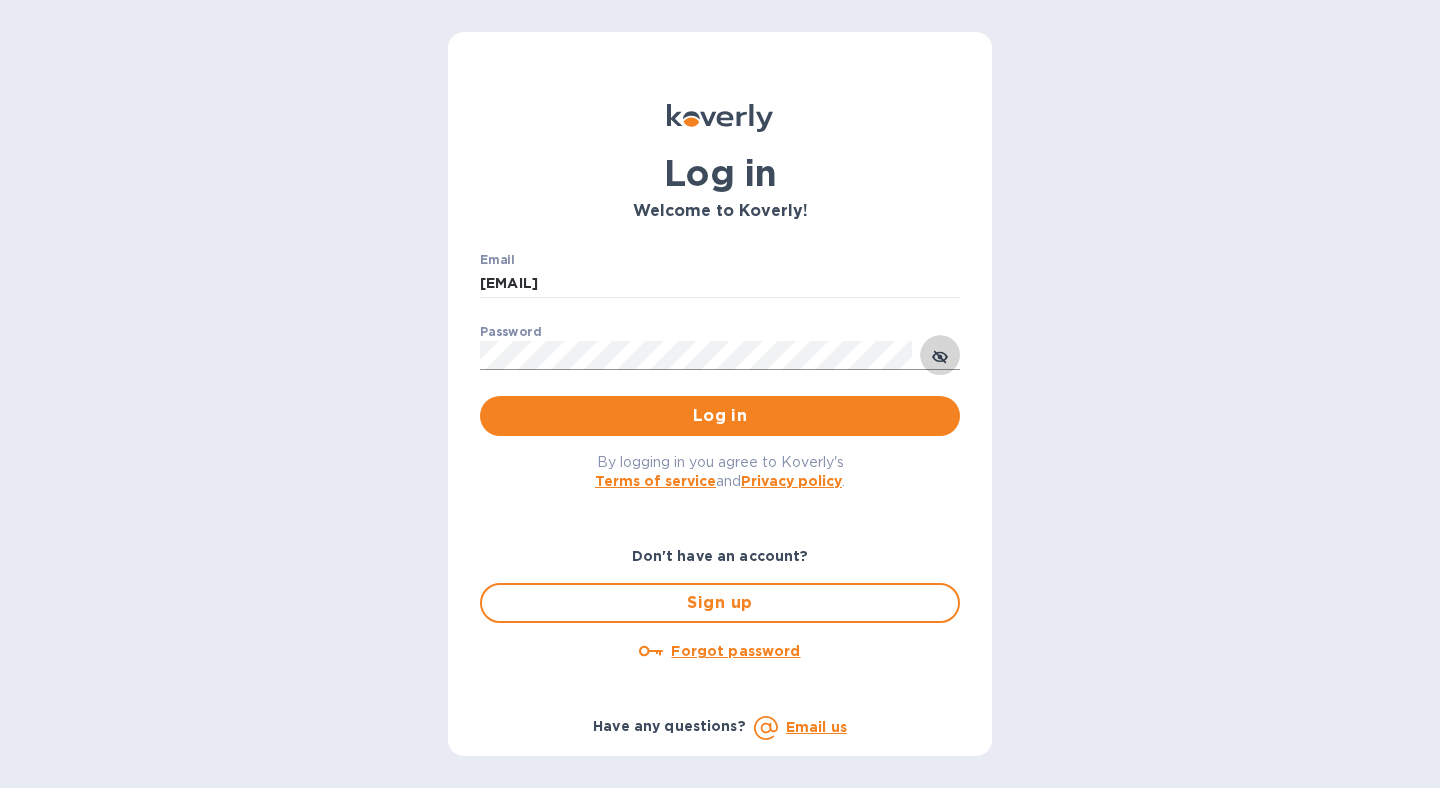 click 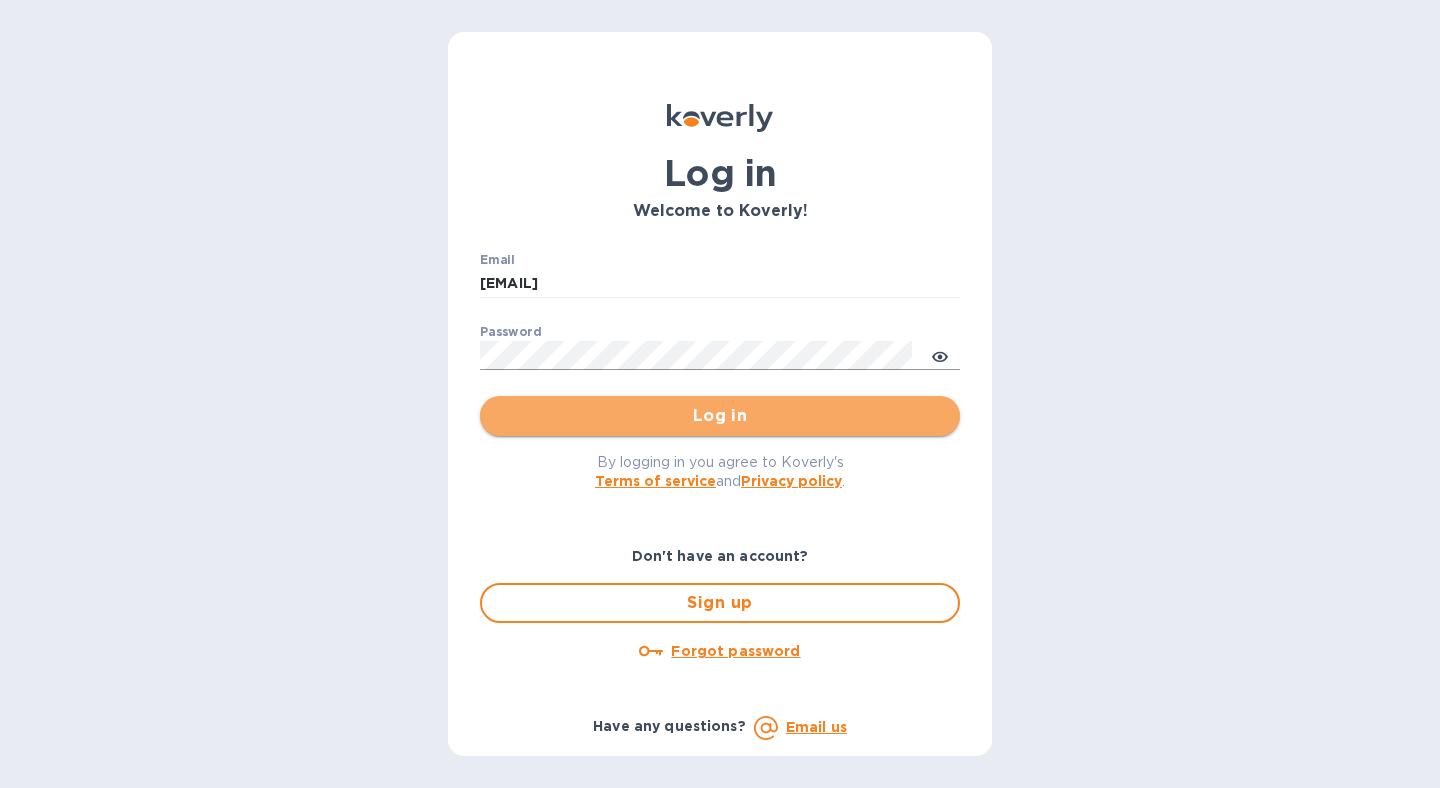 click on "Log in" at bounding box center (720, 416) 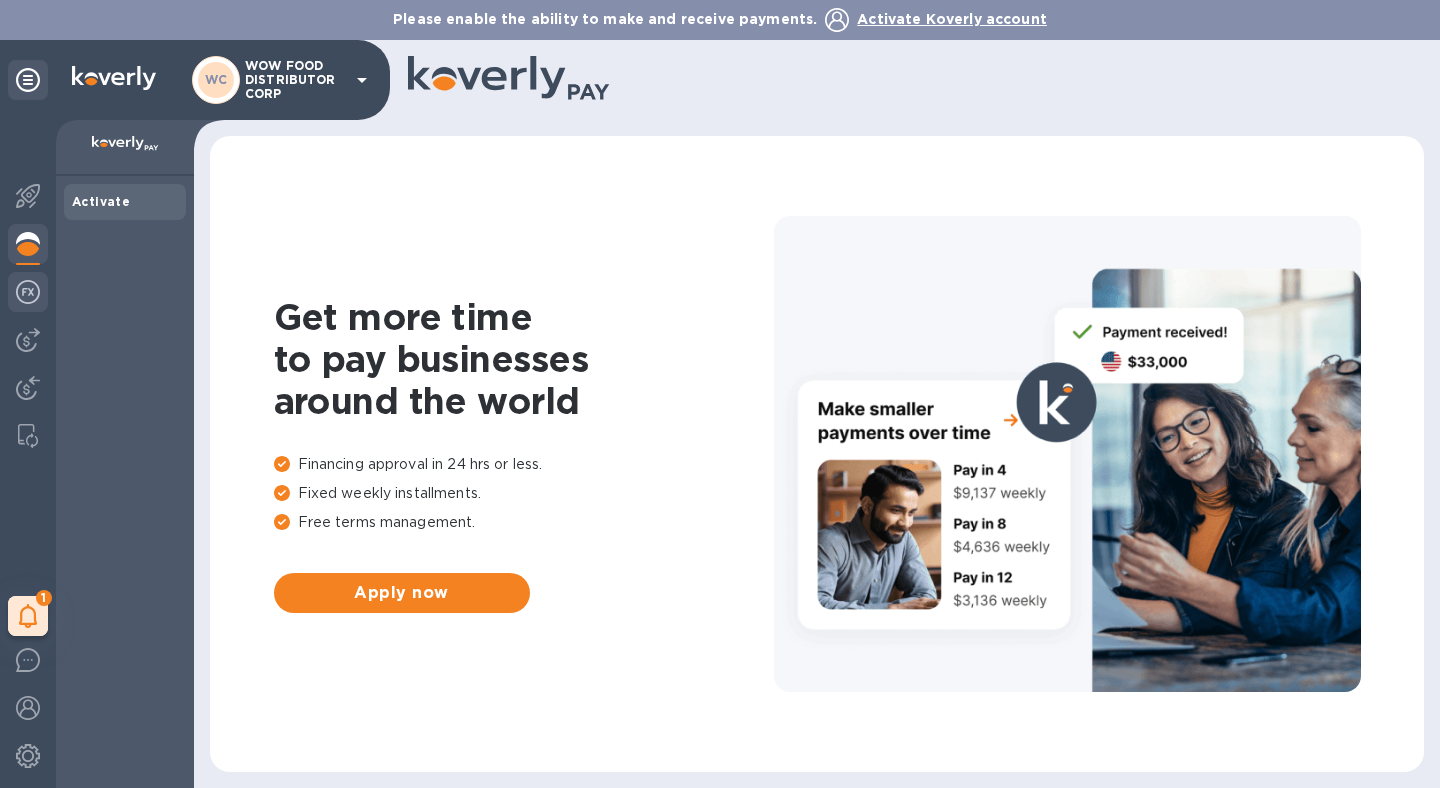 click at bounding box center (28, 292) 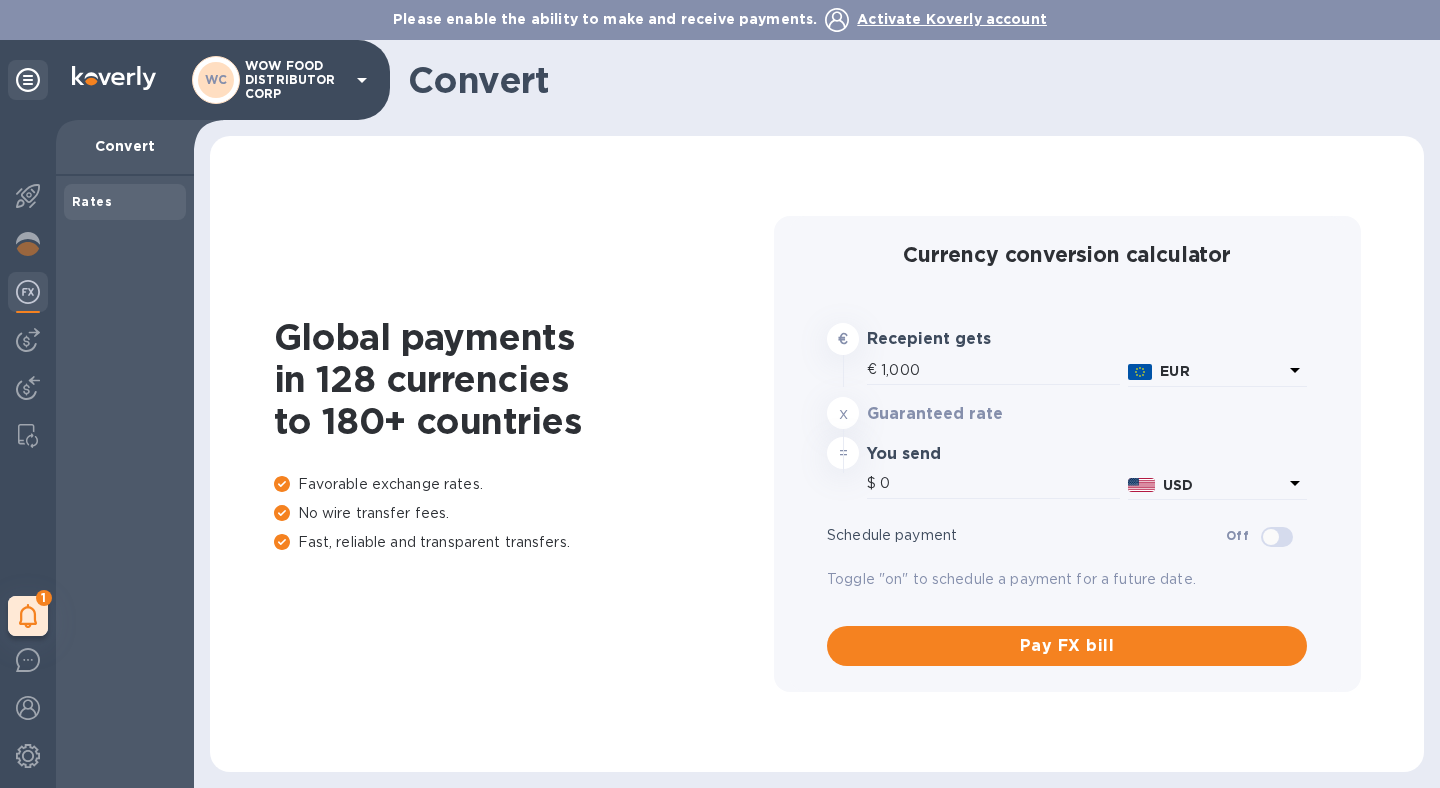 type on "1,164.6" 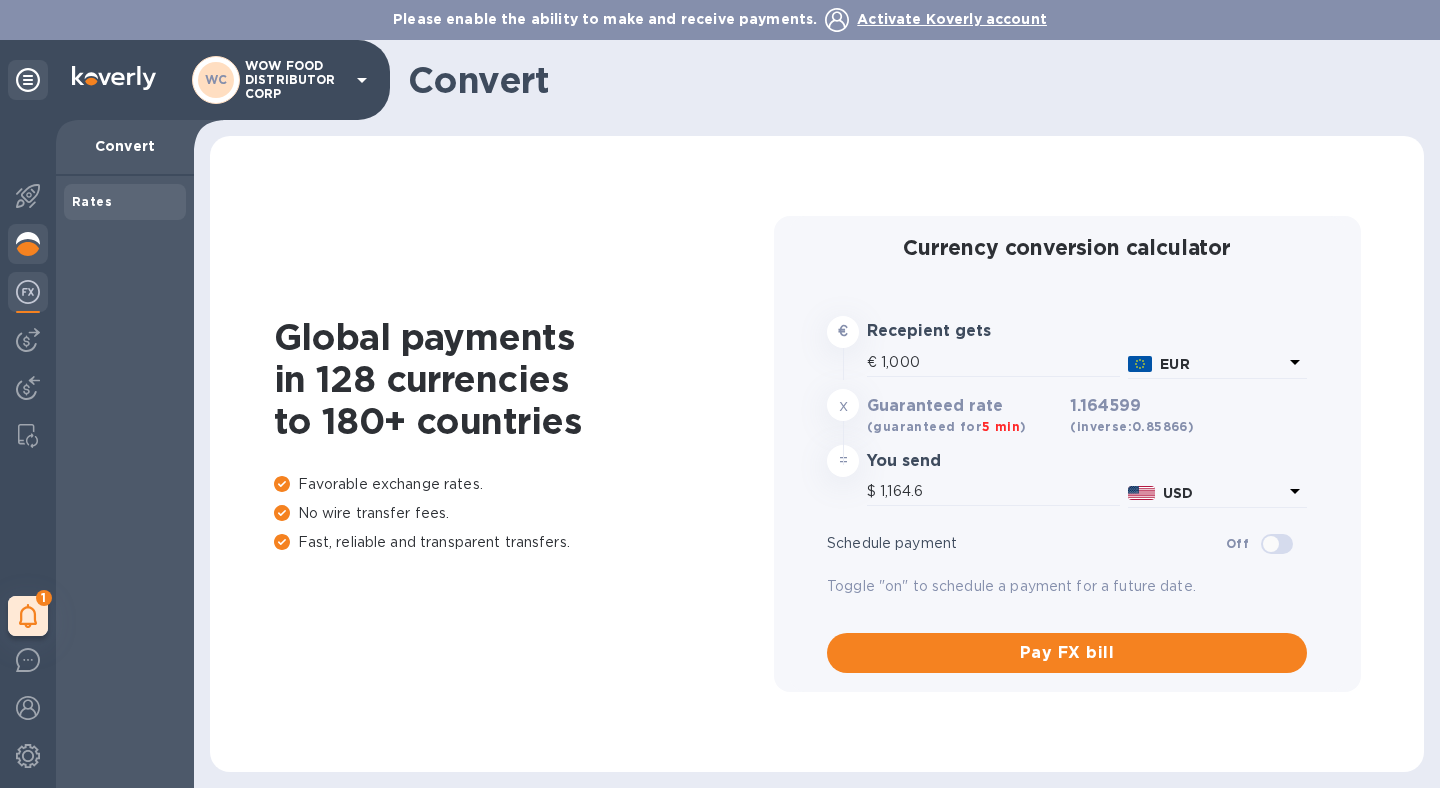 click at bounding box center [28, 244] 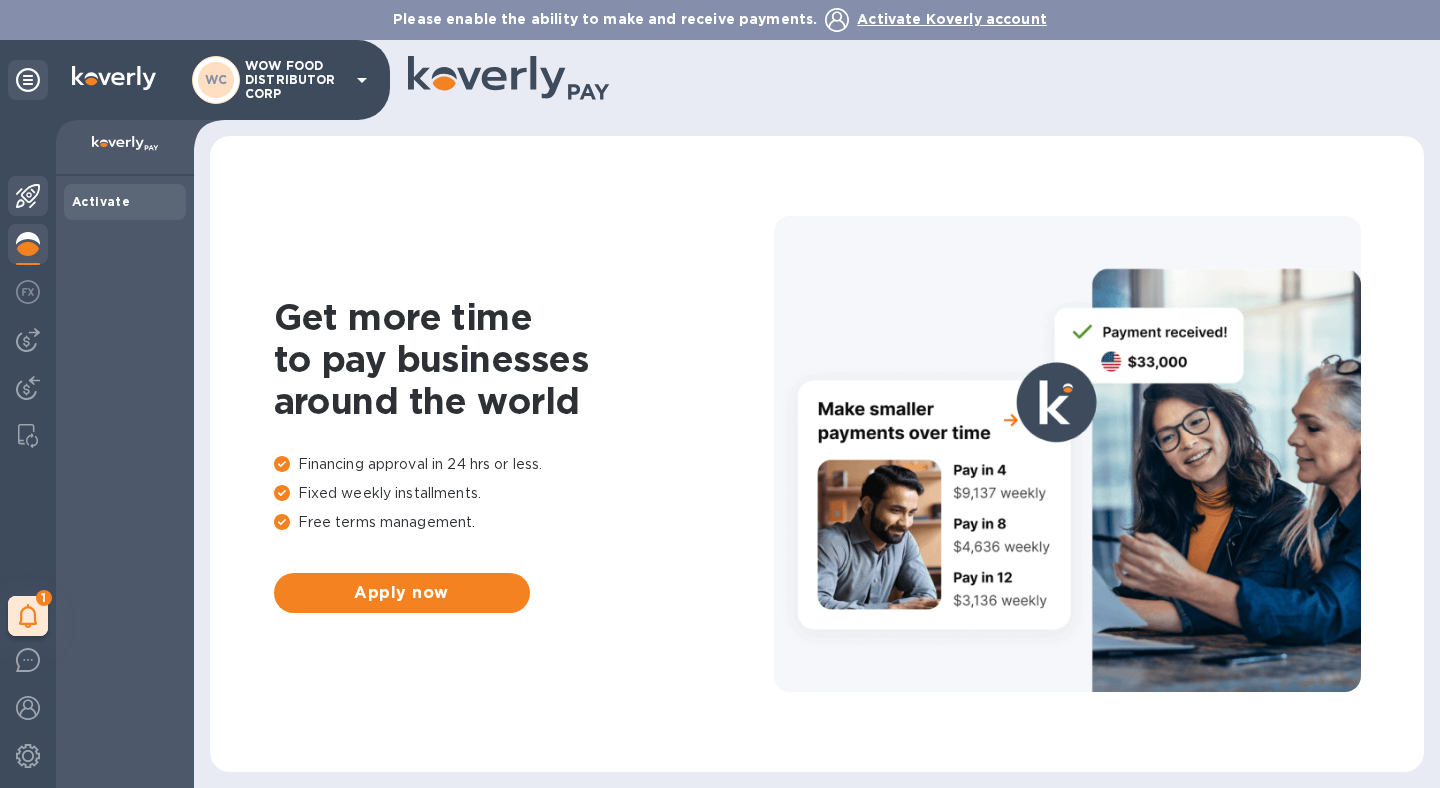 click at bounding box center (28, 196) 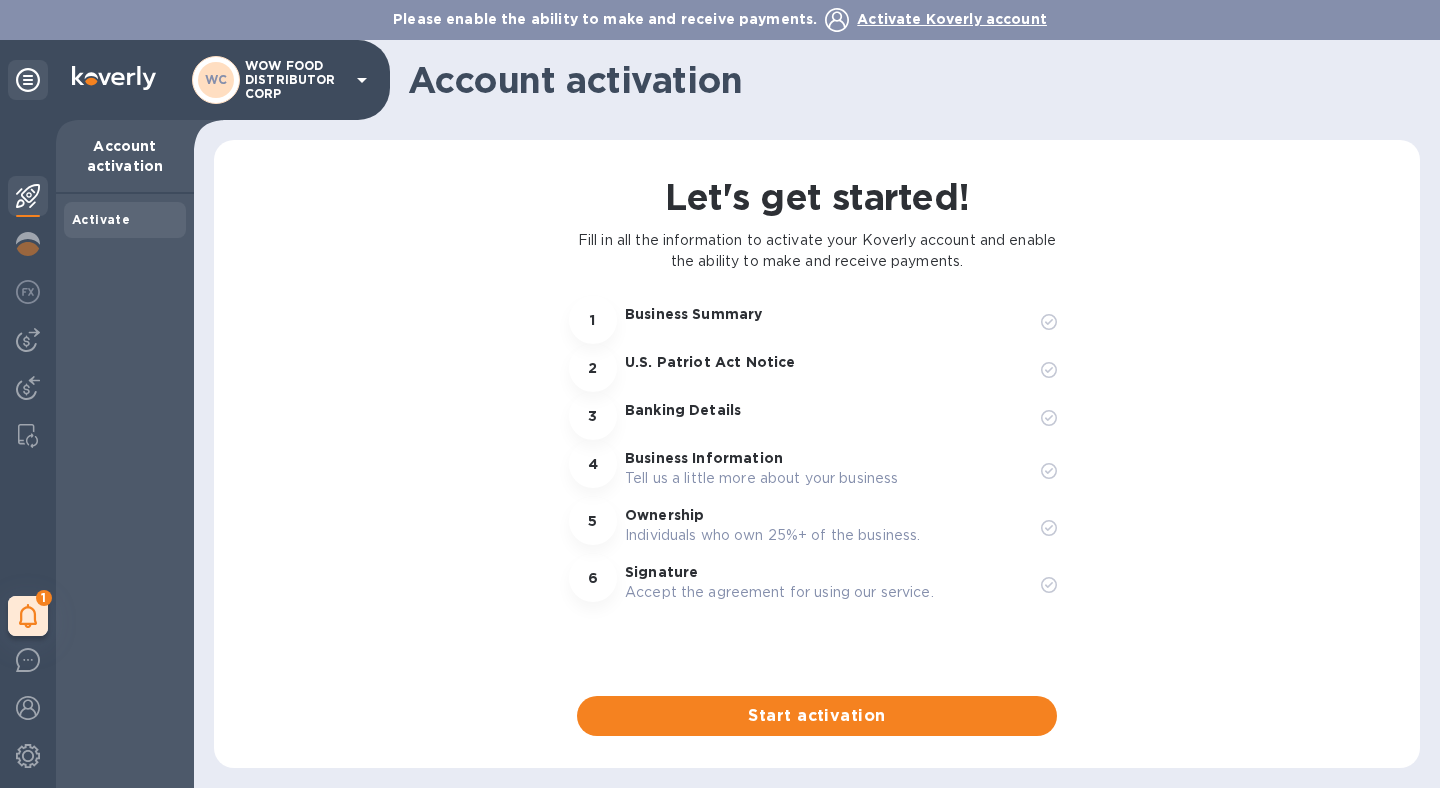 click on "Account activation" at bounding box center [125, 156] 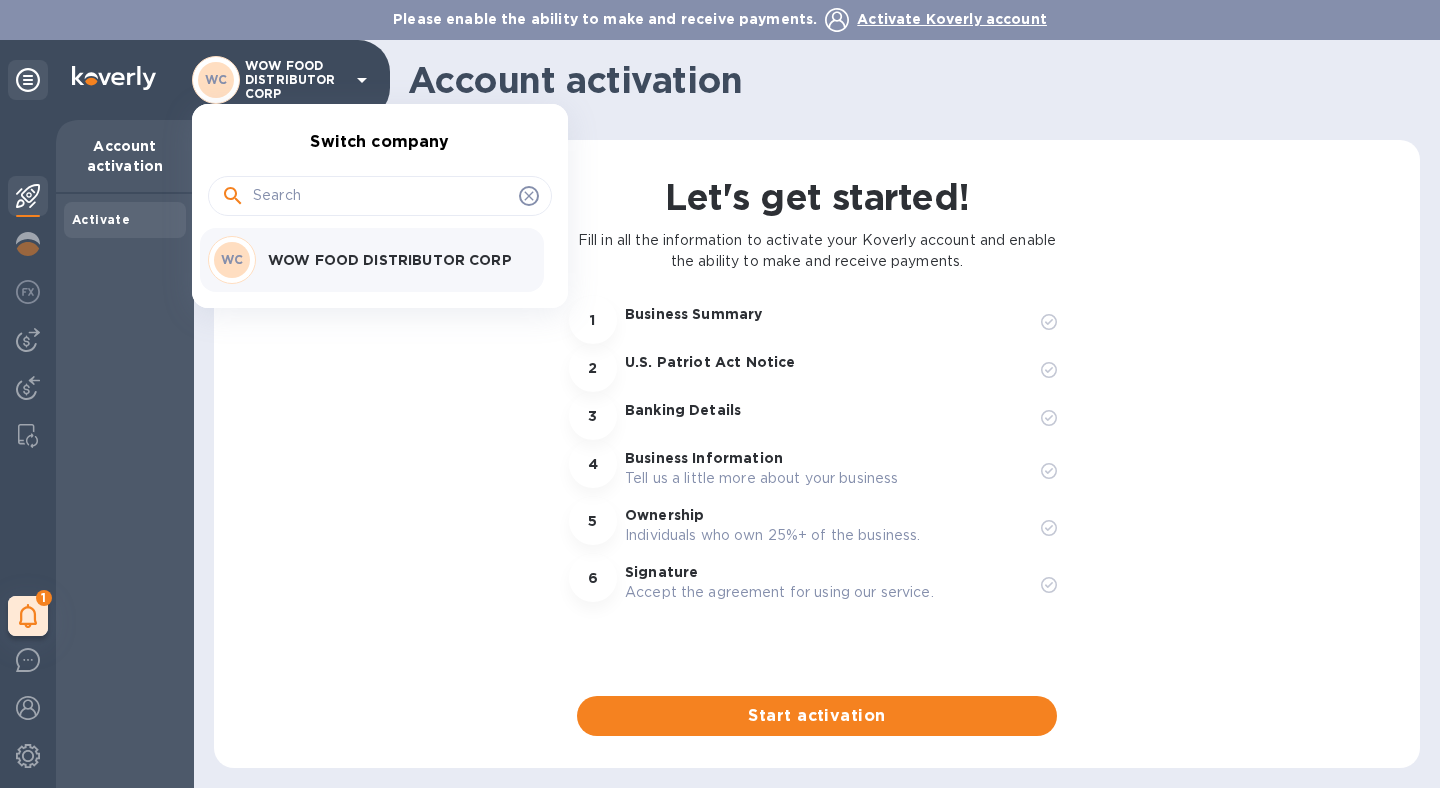 click at bounding box center [720, 394] 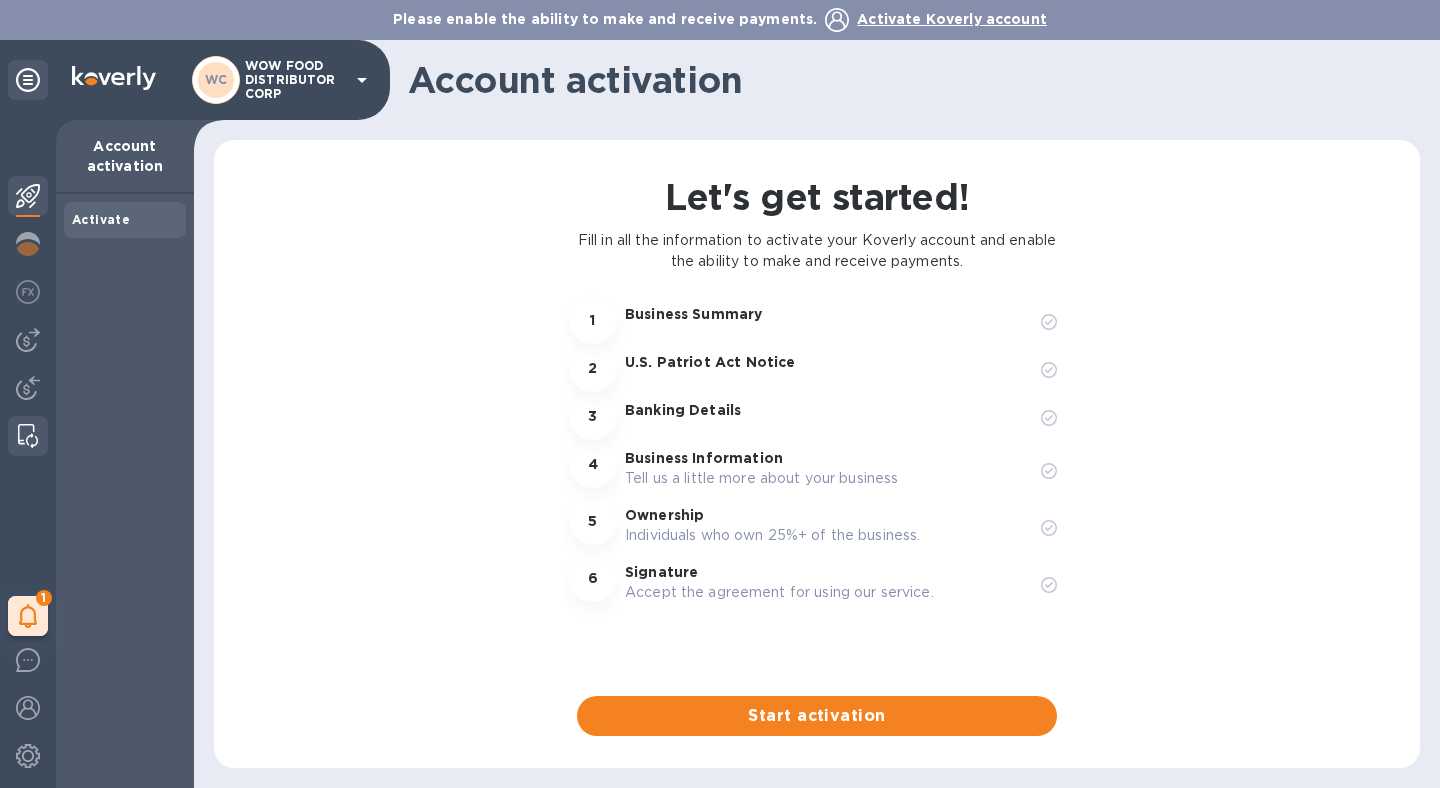 click at bounding box center [28, 436] 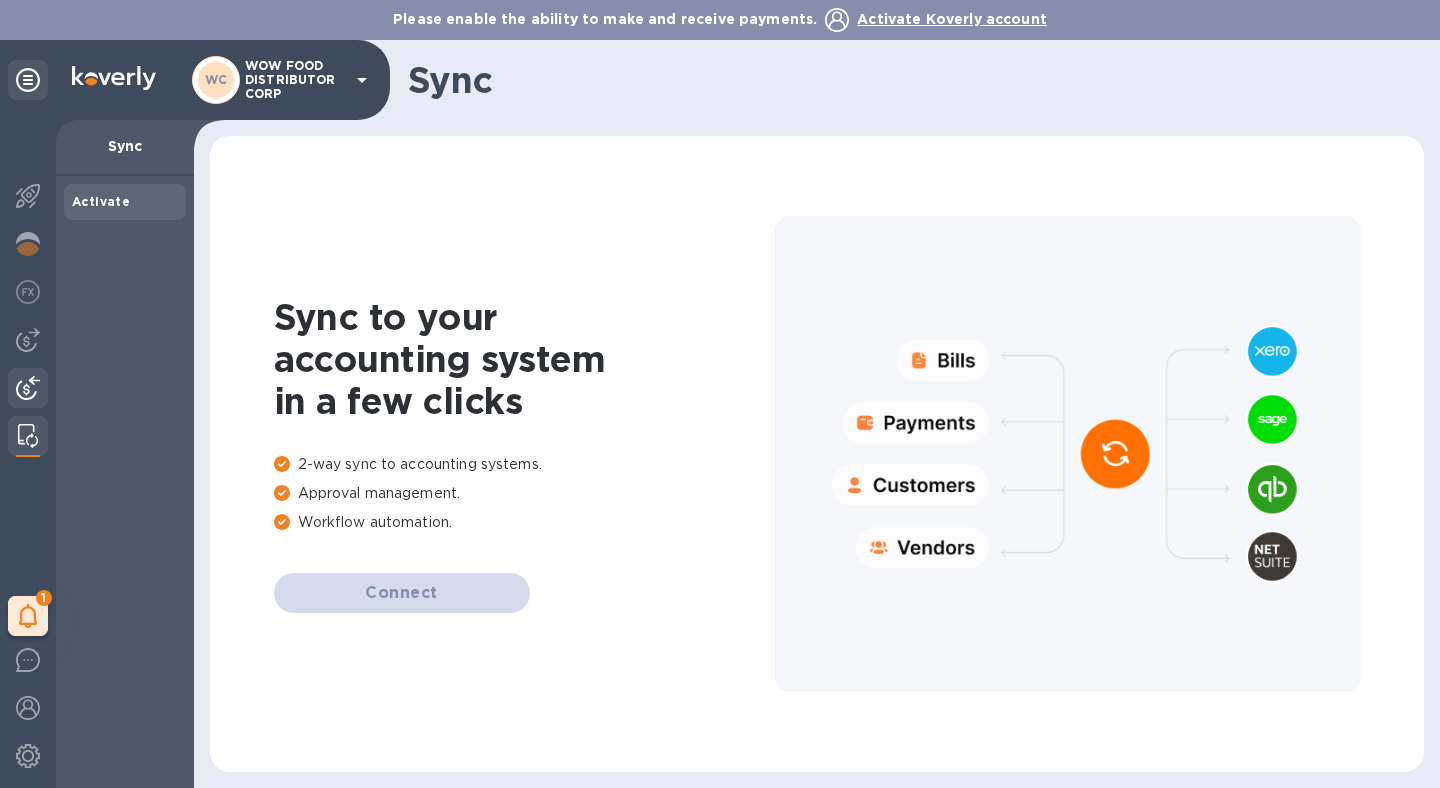 click at bounding box center [28, 388] 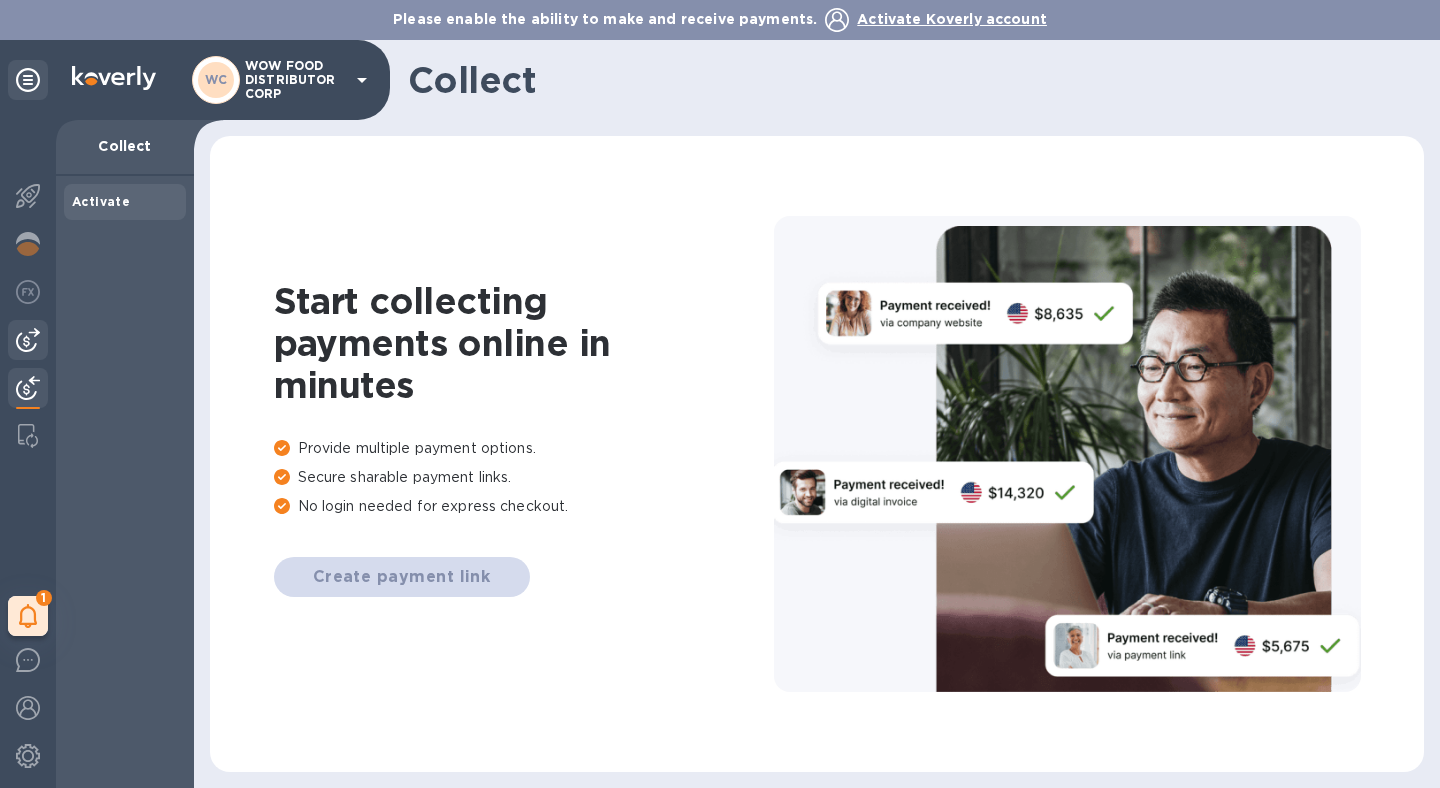 click at bounding box center (28, 340) 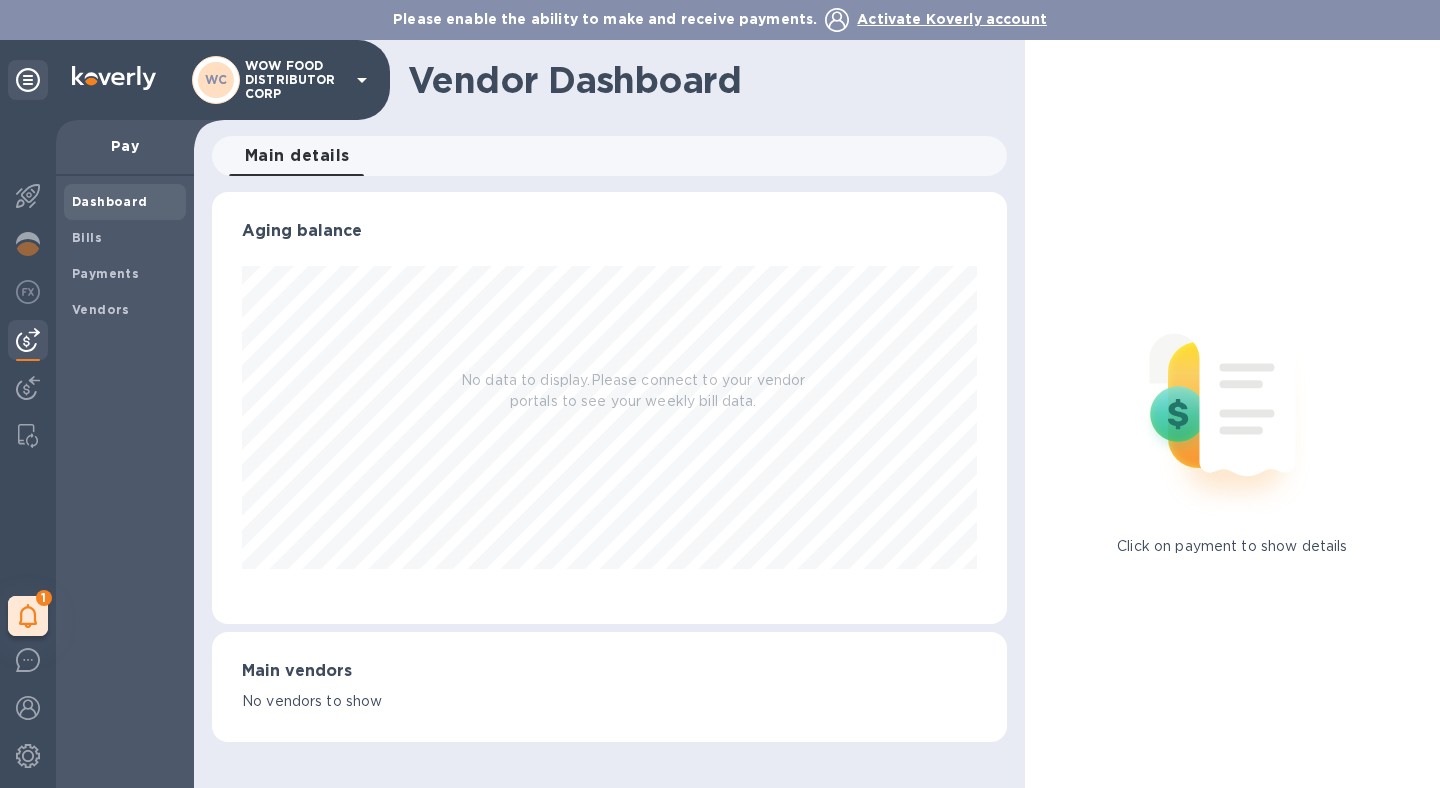 scroll, scrollTop: 999568, scrollLeft: 999205, axis: both 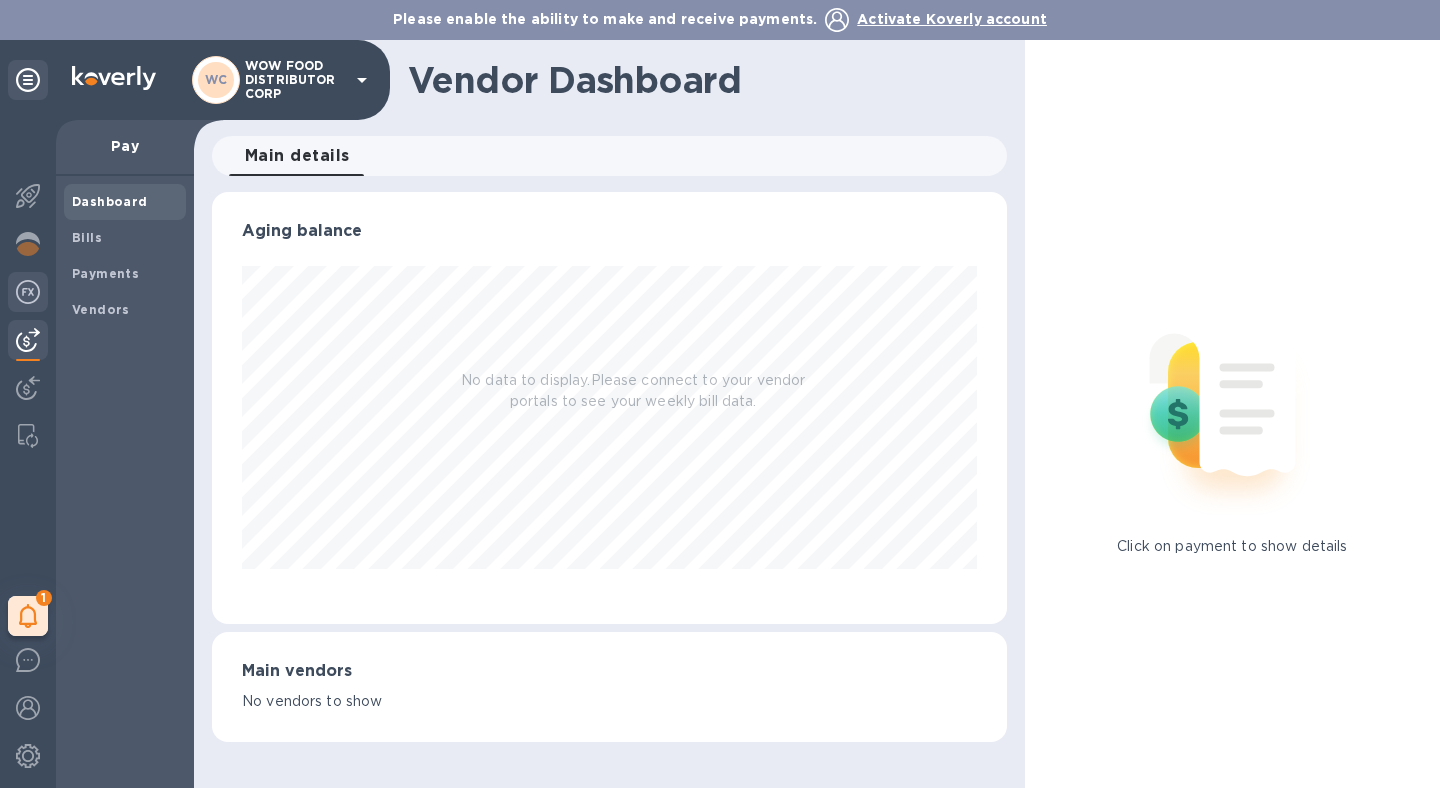 click at bounding box center [28, 292] 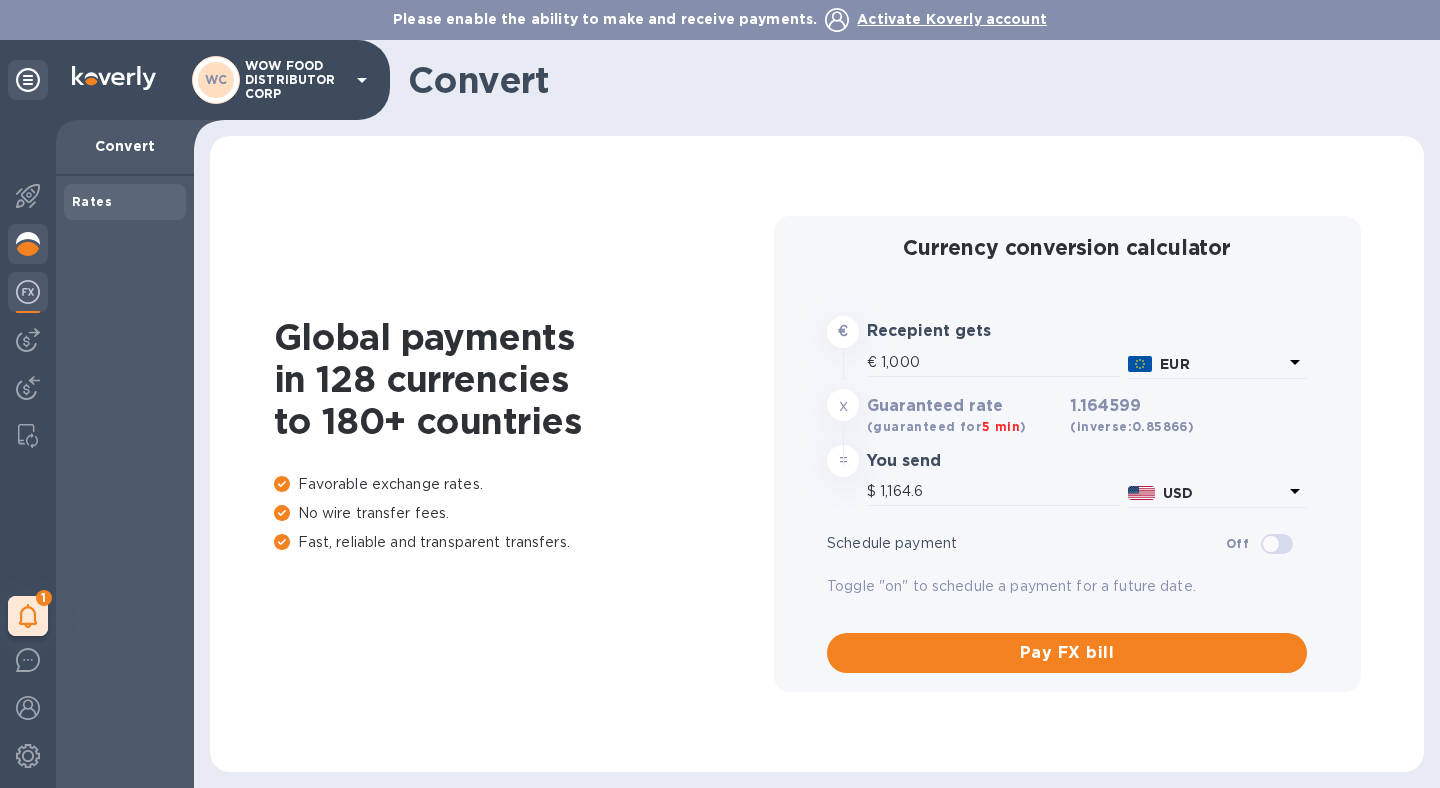 click at bounding box center (28, 244) 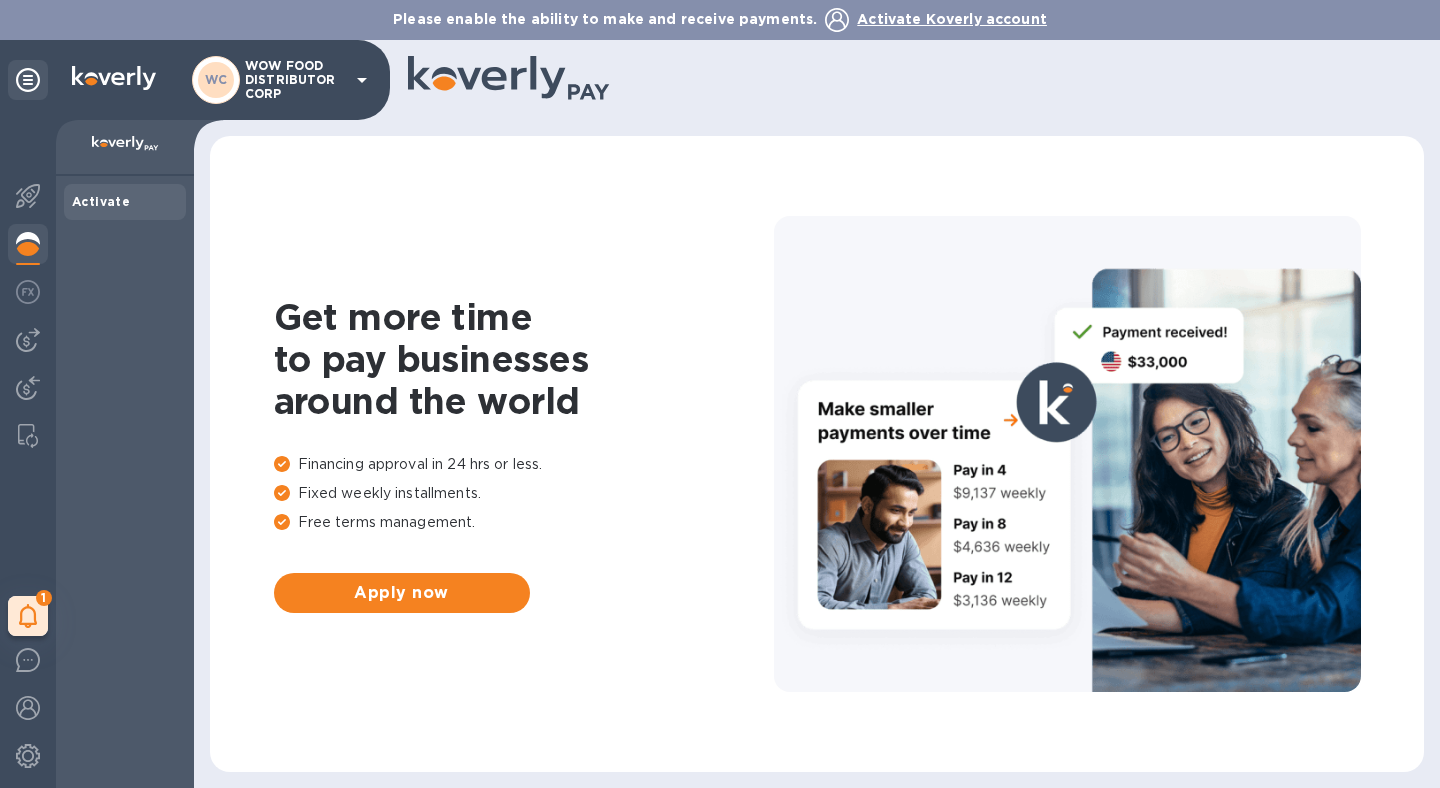 click 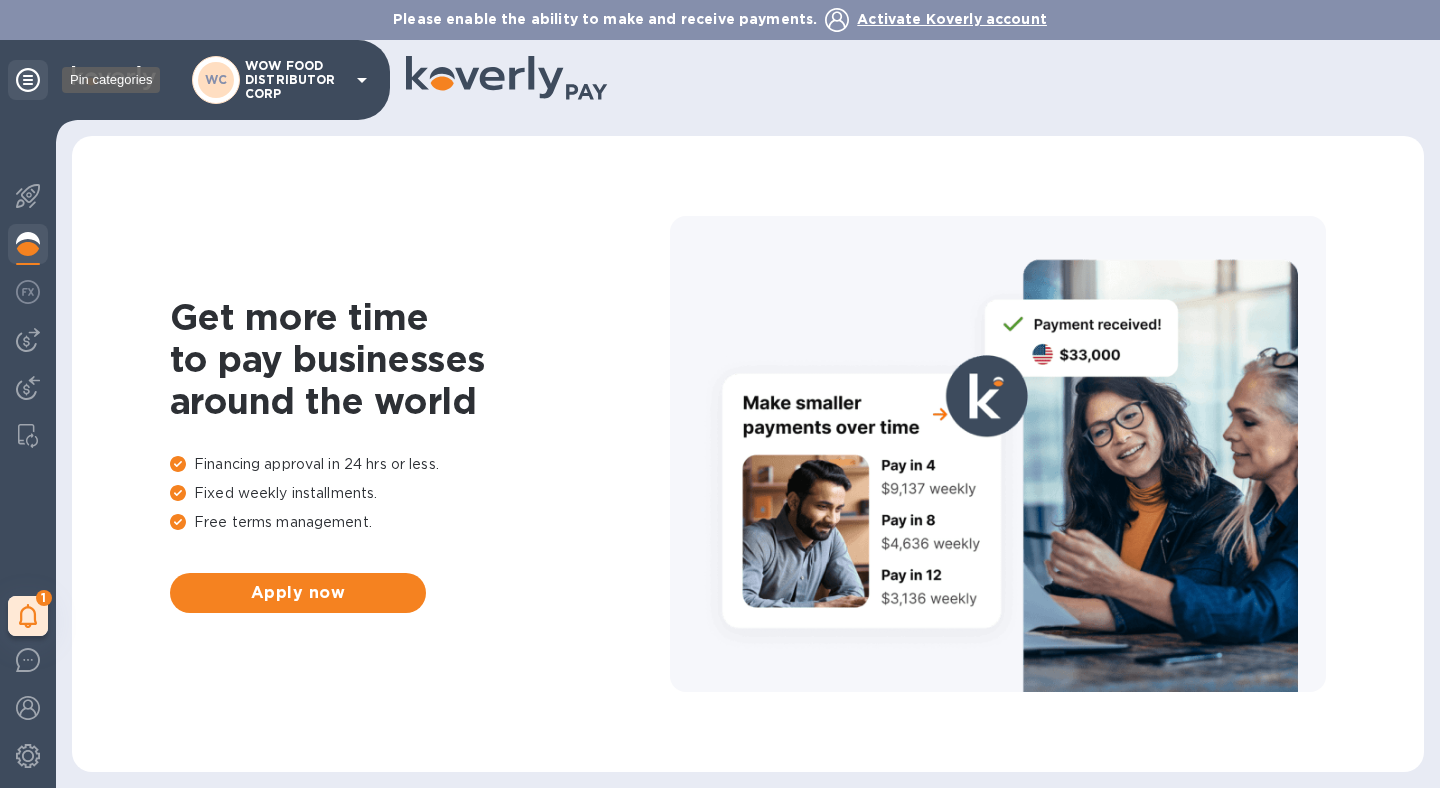 click 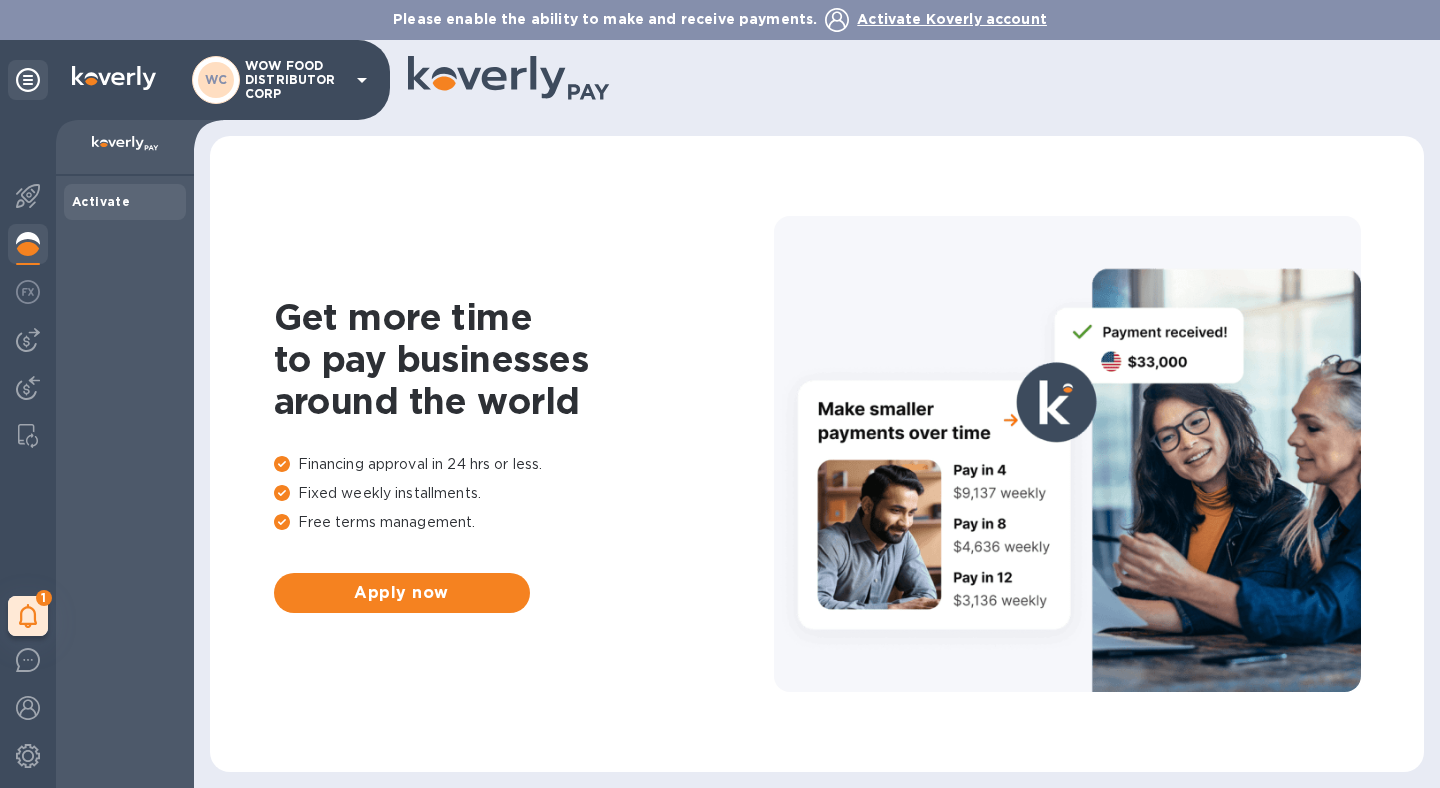 click on "Activate" at bounding box center (101, 201) 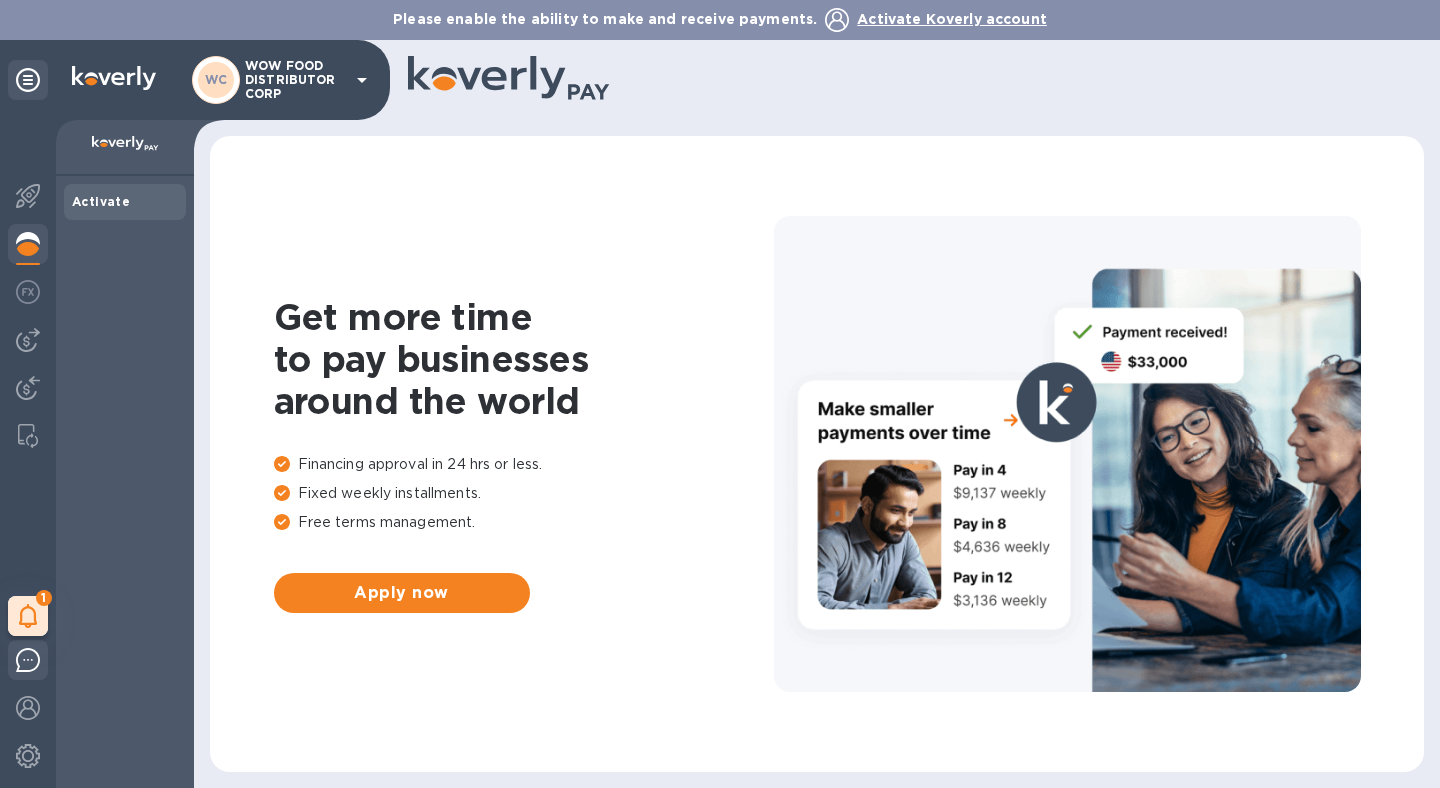click at bounding box center [28, 660] 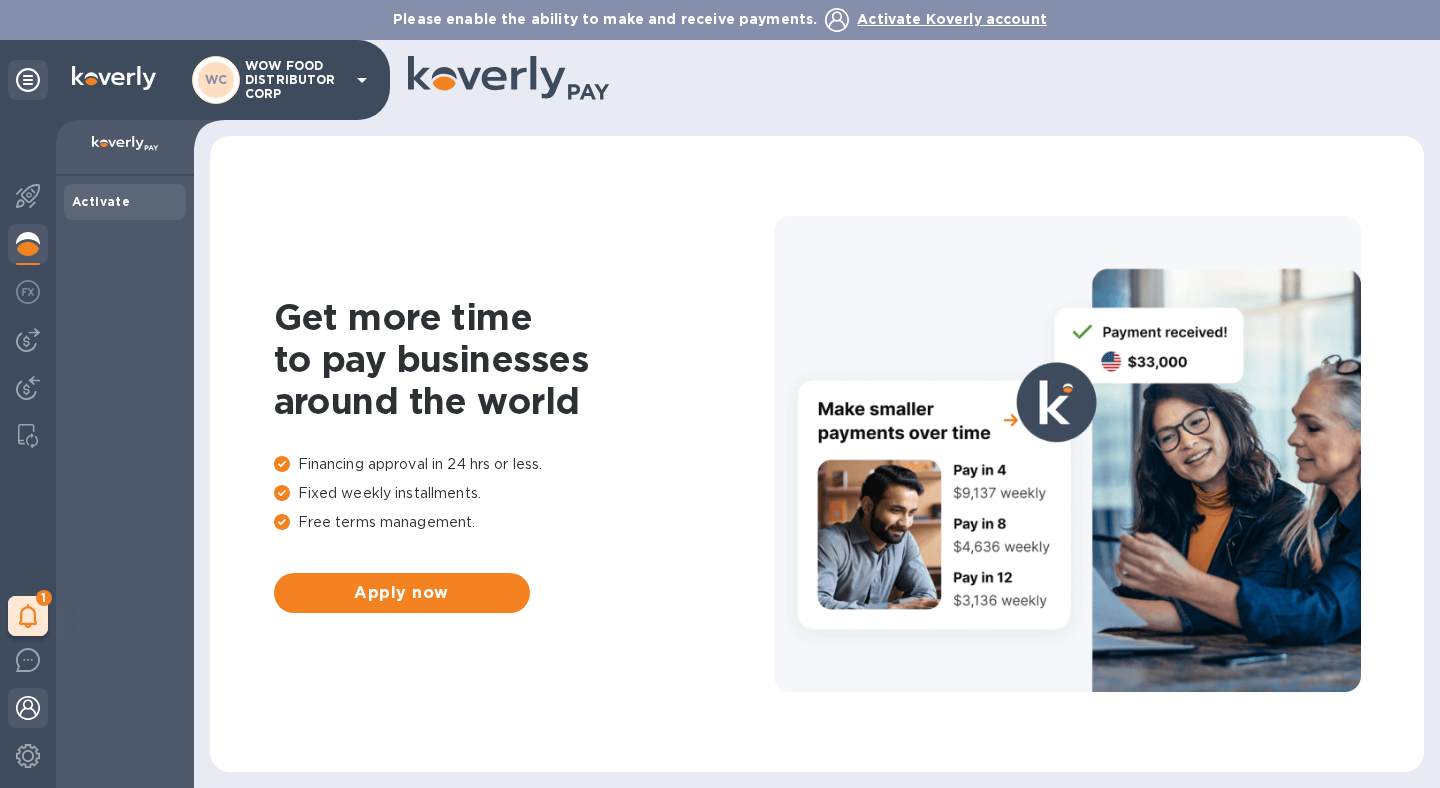 click at bounding box center [28, 708] 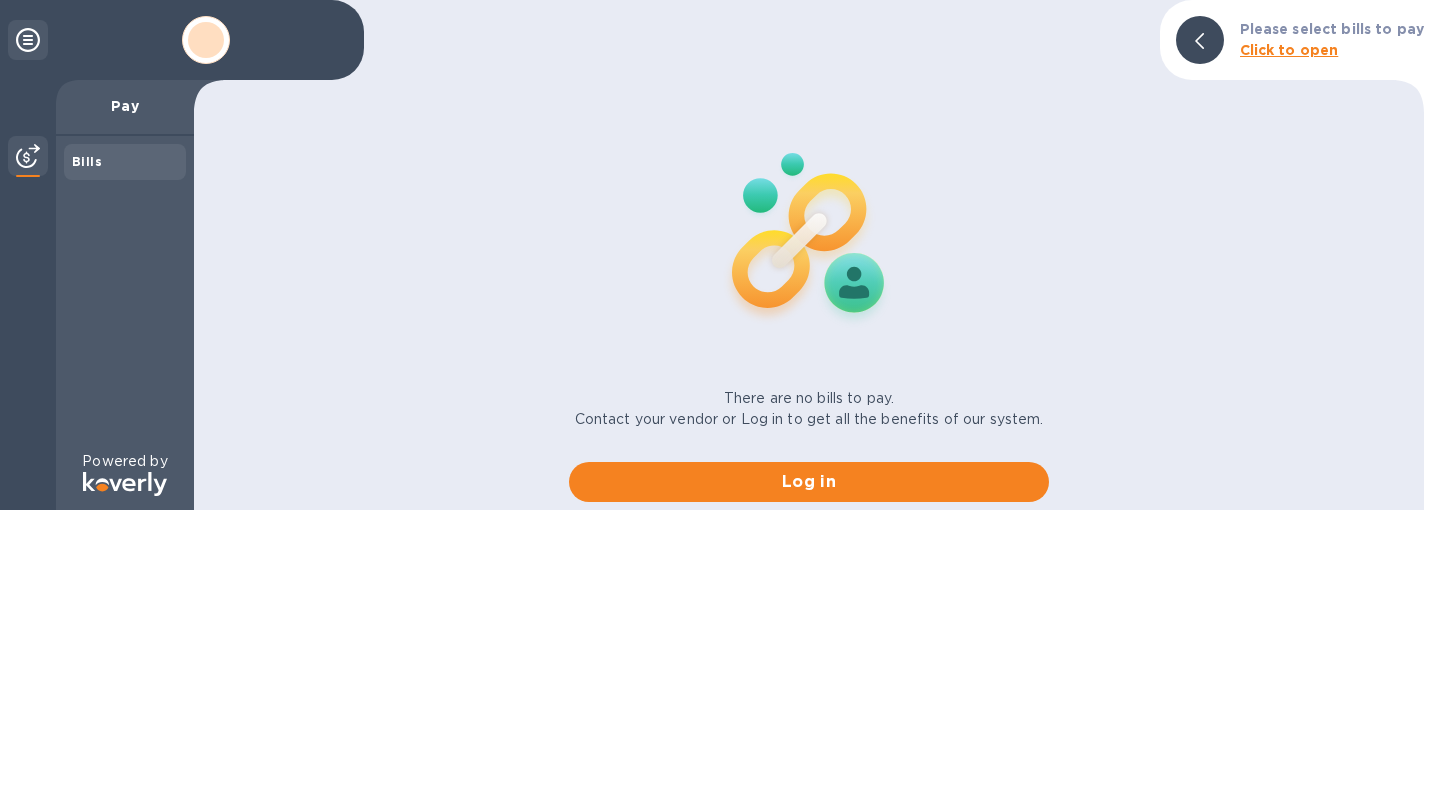 scroll, scrollTop: 0, scrollLeft: 0, axis: both 